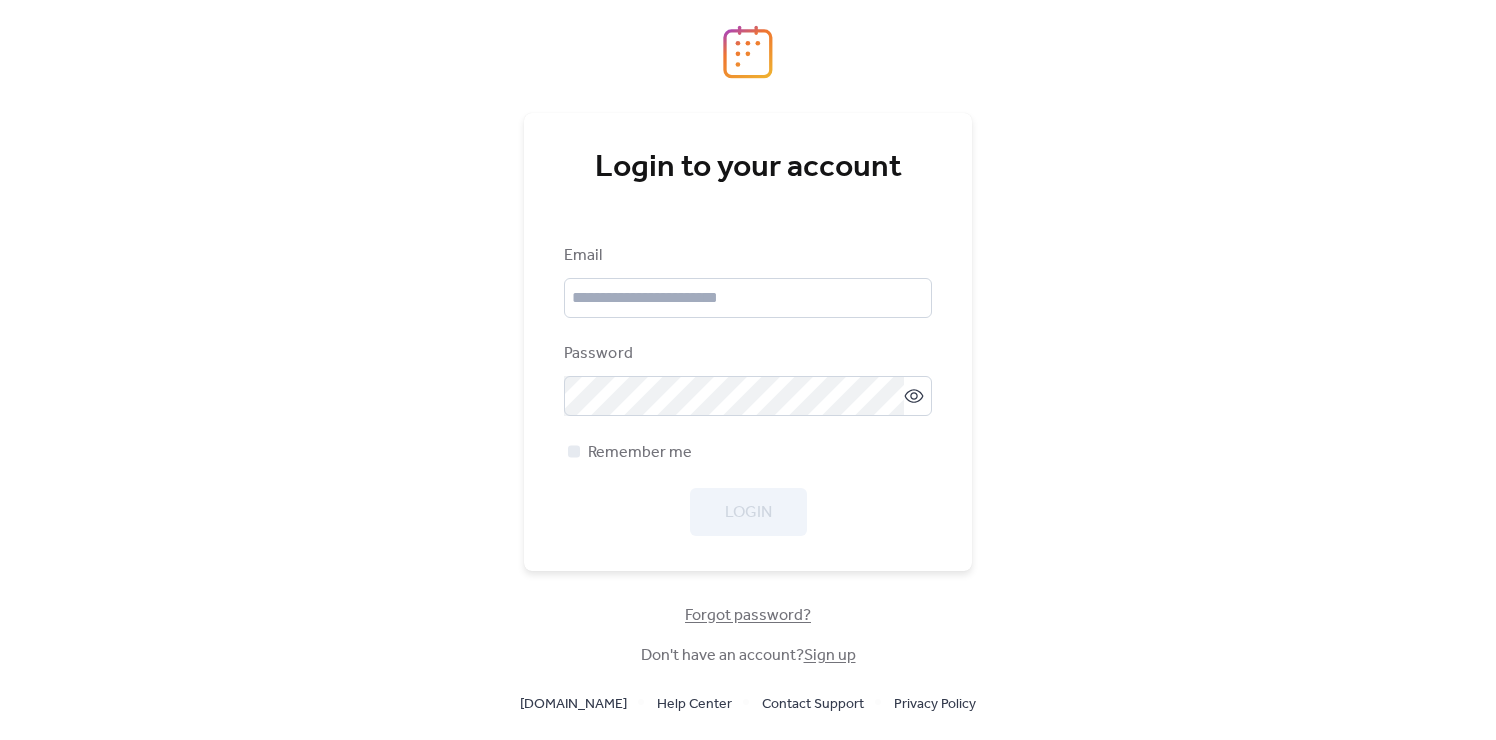 scroll, scrollTop: 0, scrollLeft: 0, axis: both 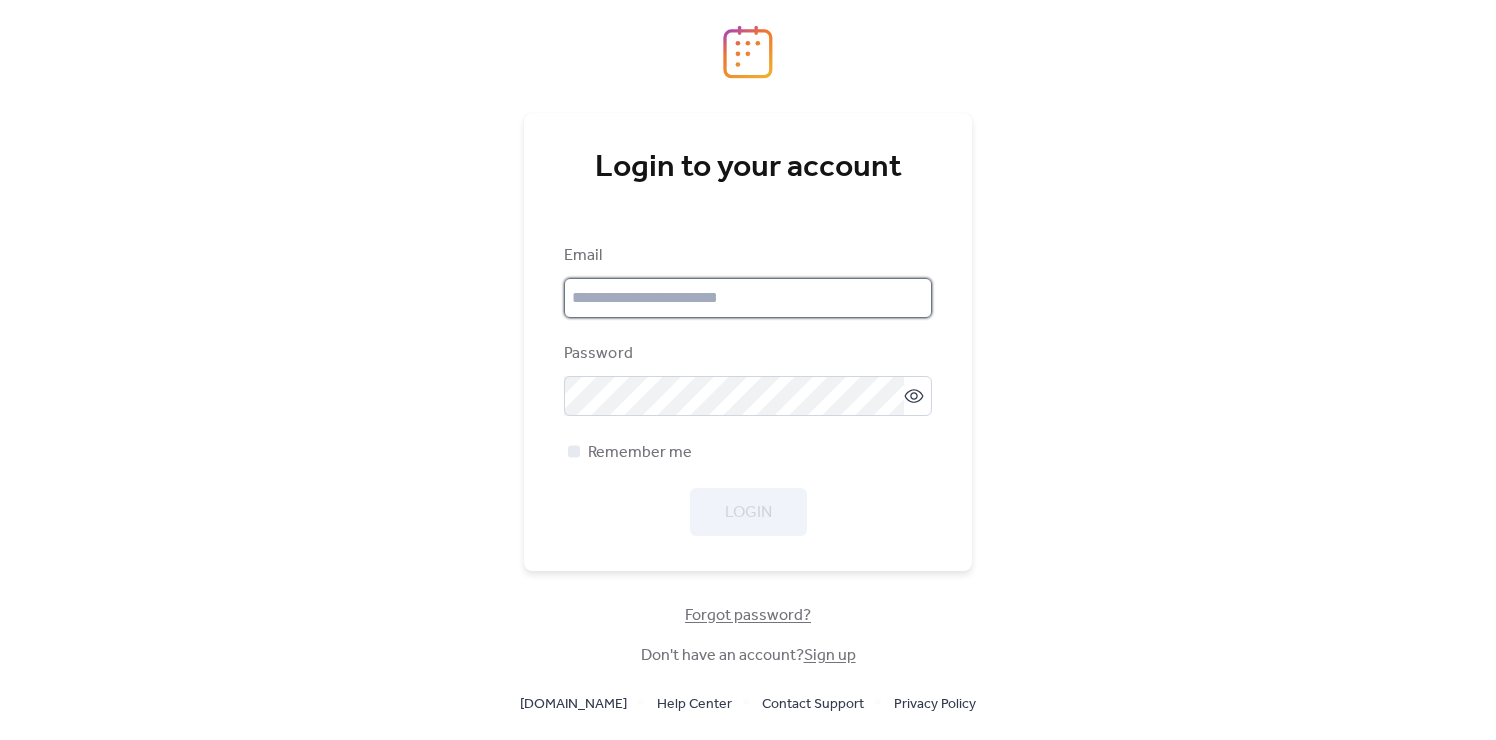 click at bounding box center [748, 298] 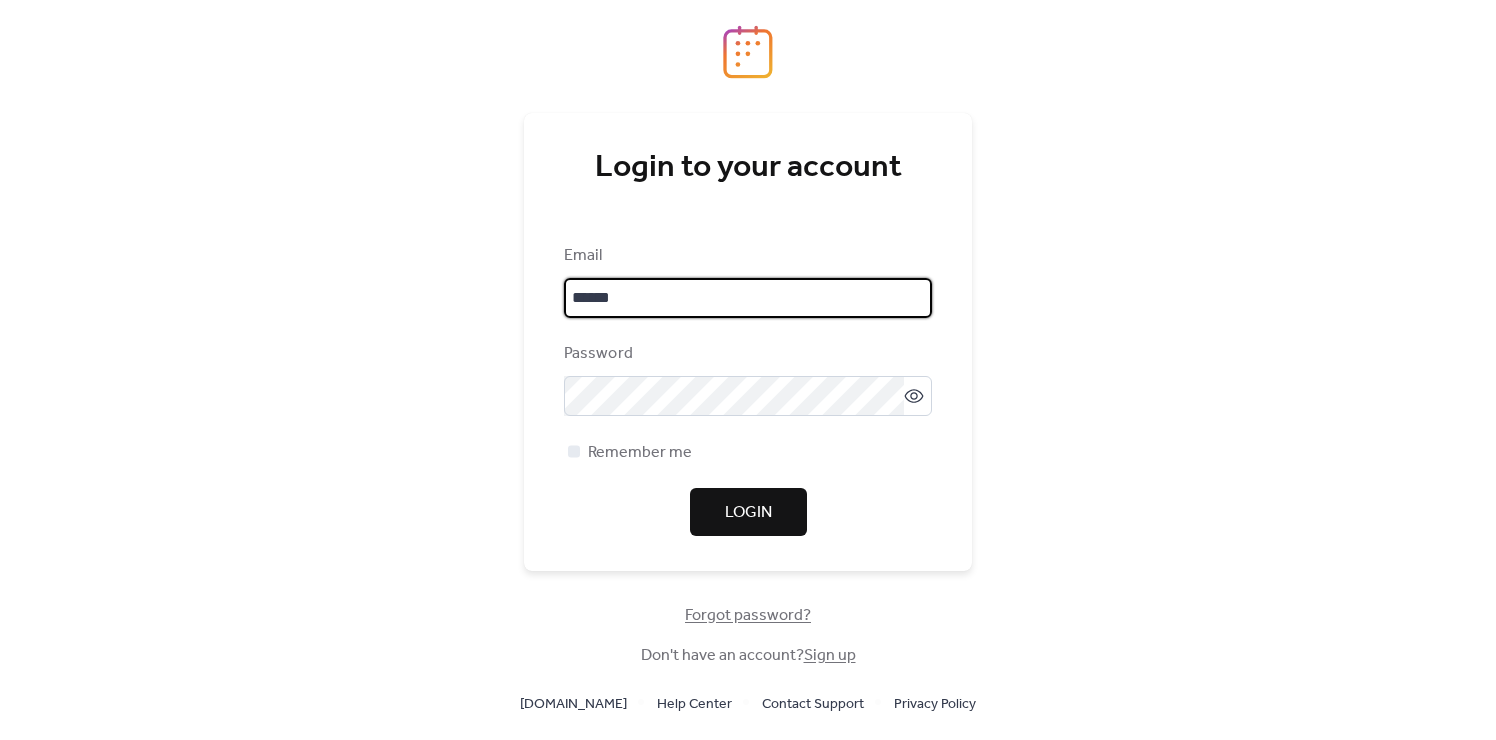 type on "**********" 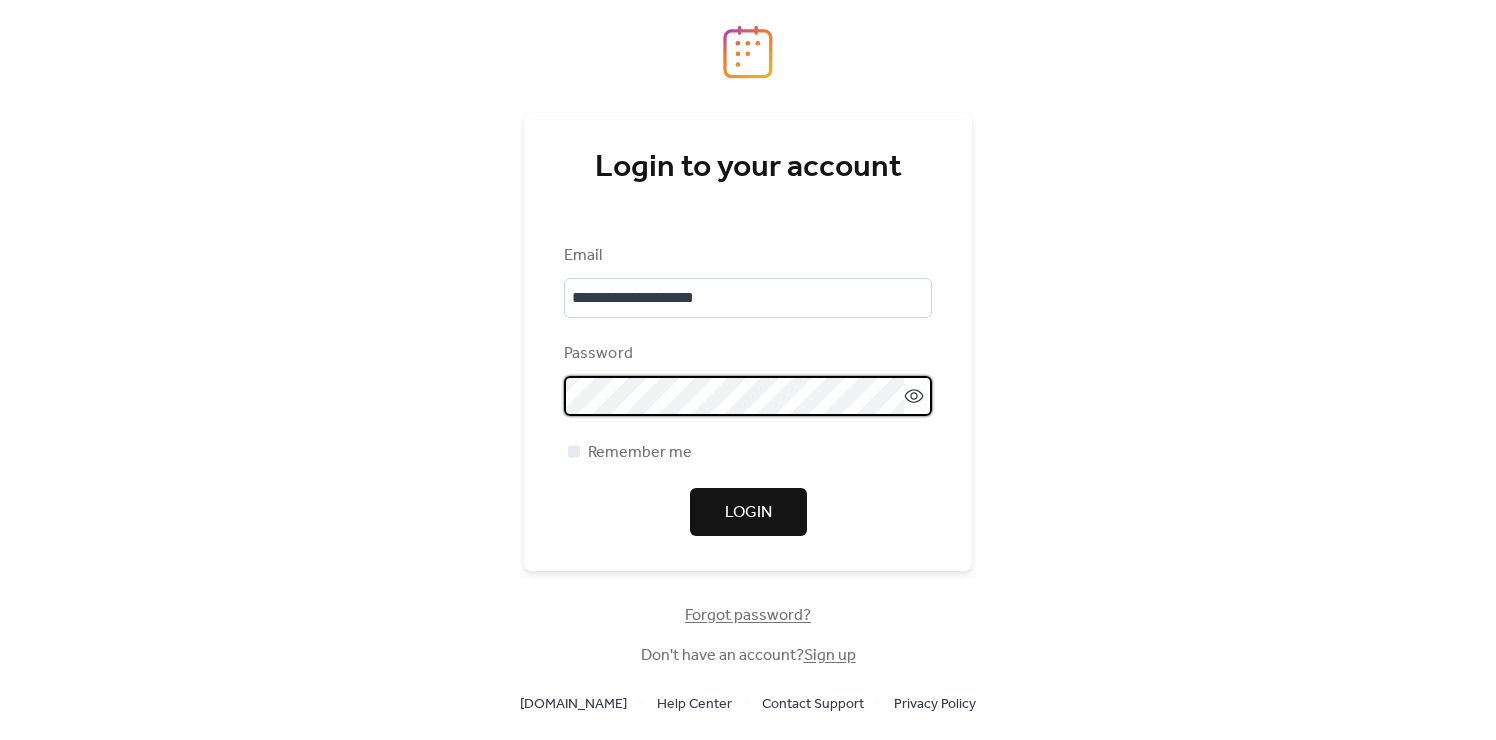 click on "Login" at bounding box center [748, 513] 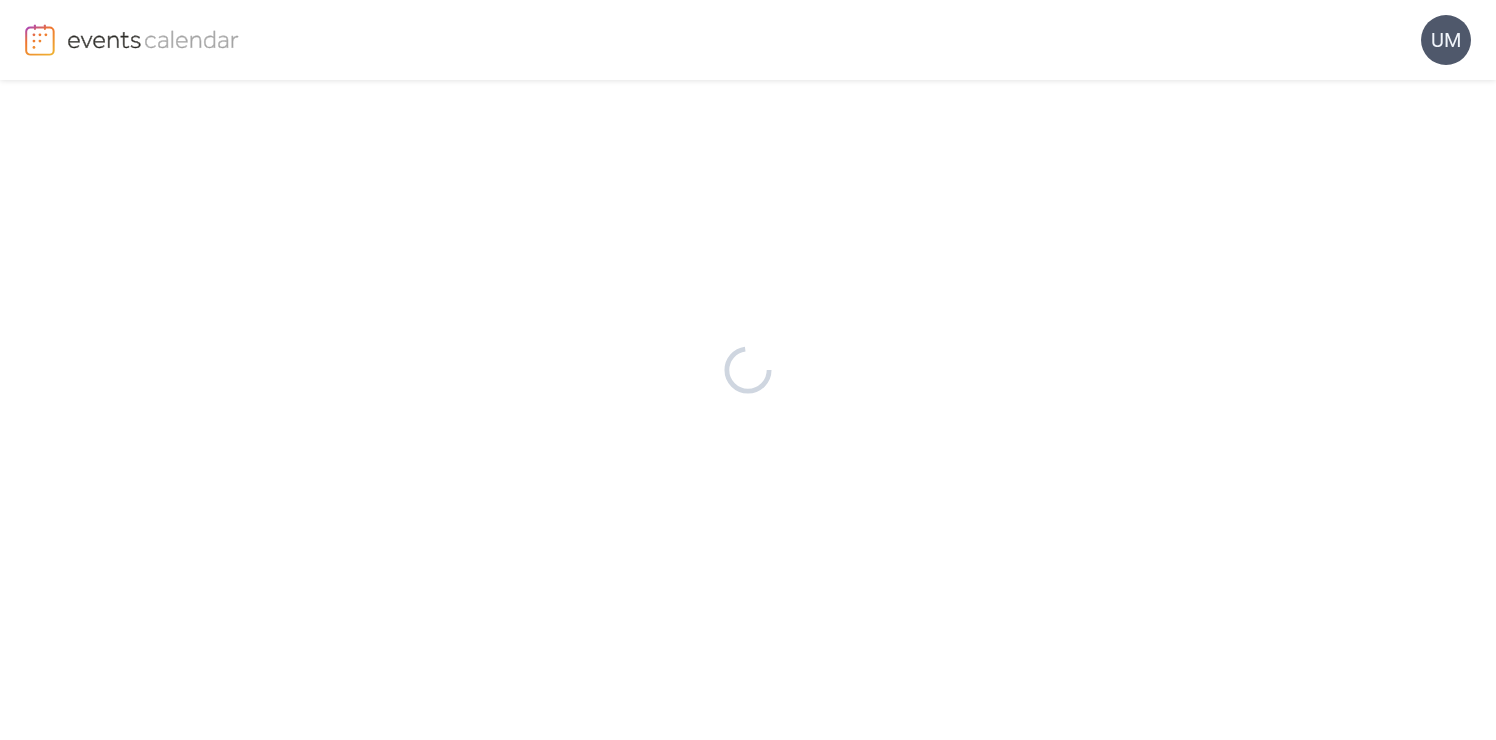 scroll, scrollTop: 0, scrollLeft: 0, axis: both 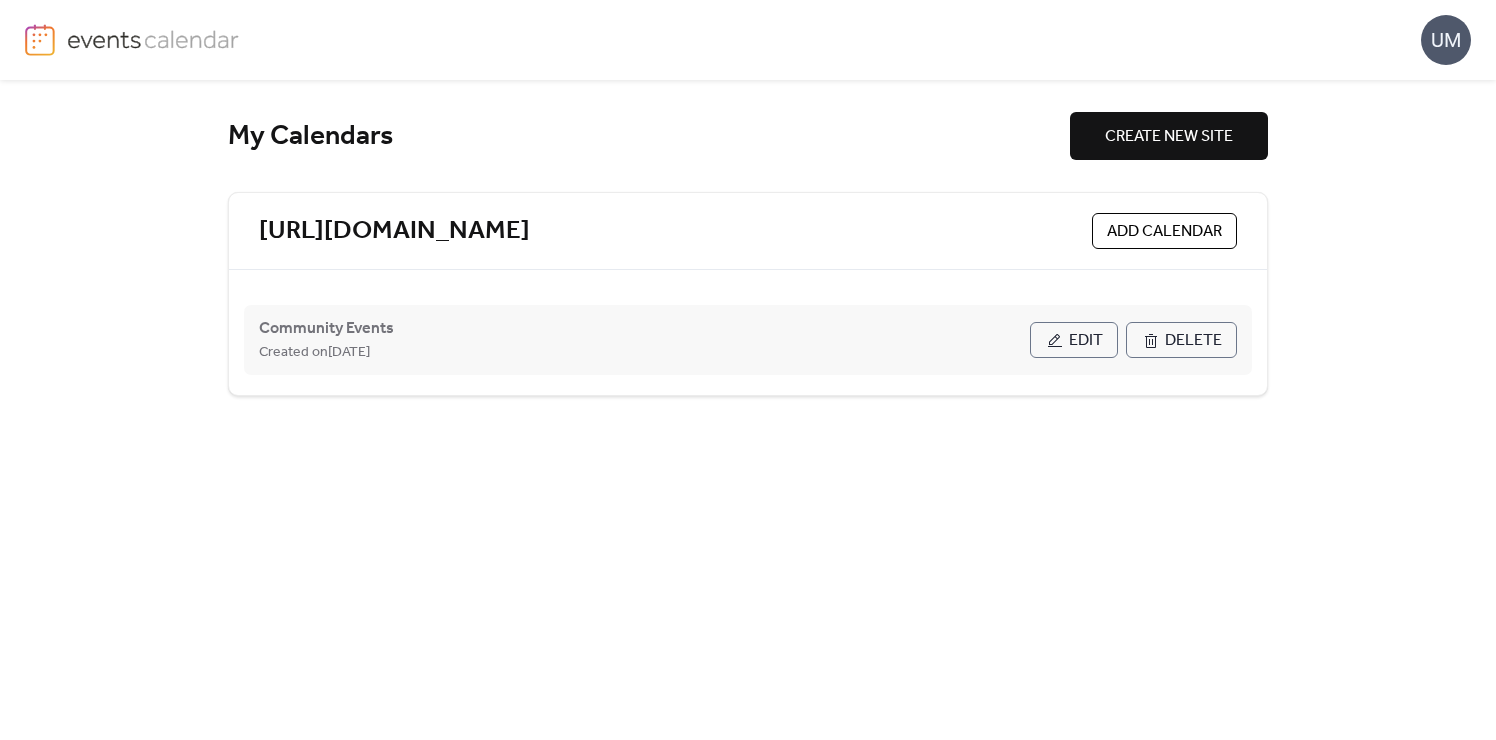 click on "Edit" at bounding box center [1086, 341] 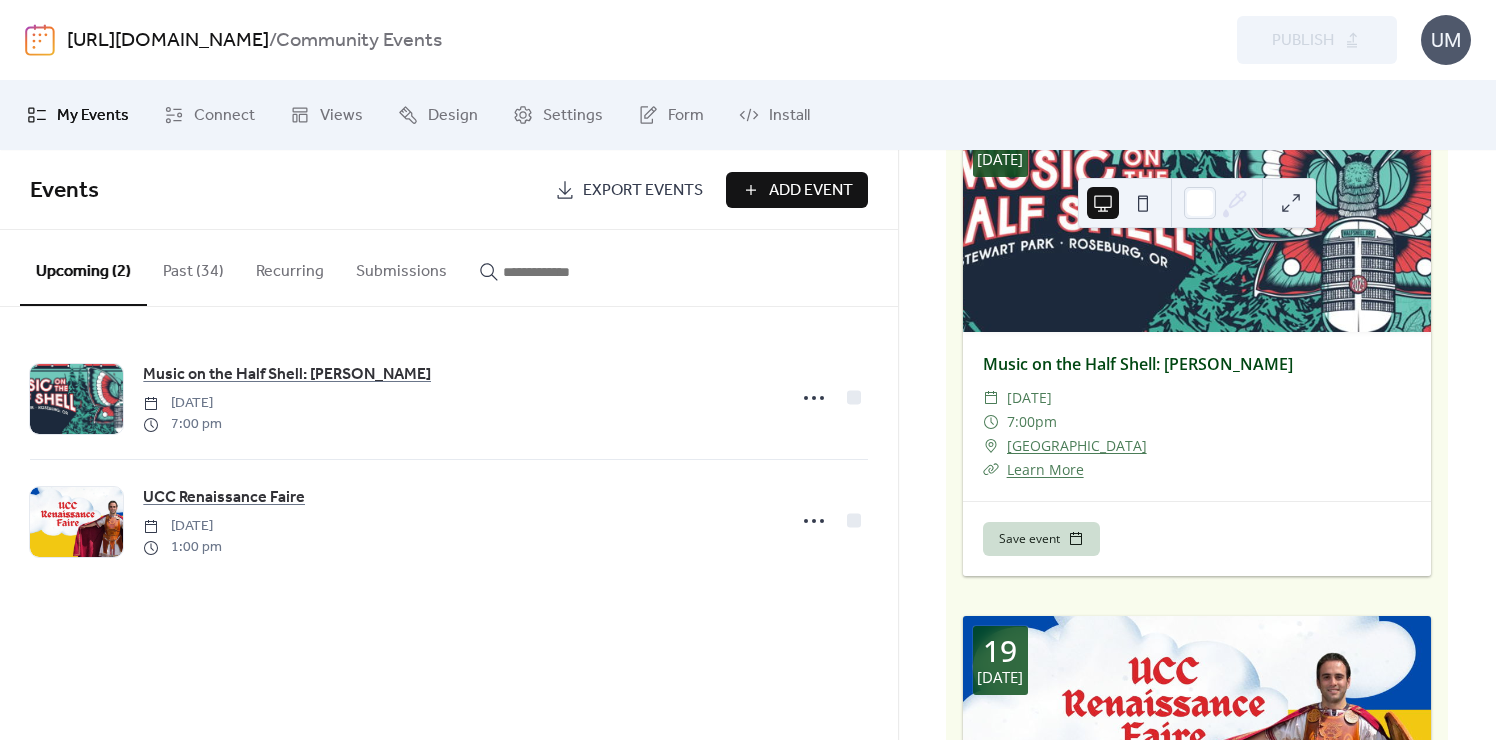 scroll, scrollTop: 0, scrollLeft: 0, axis: both 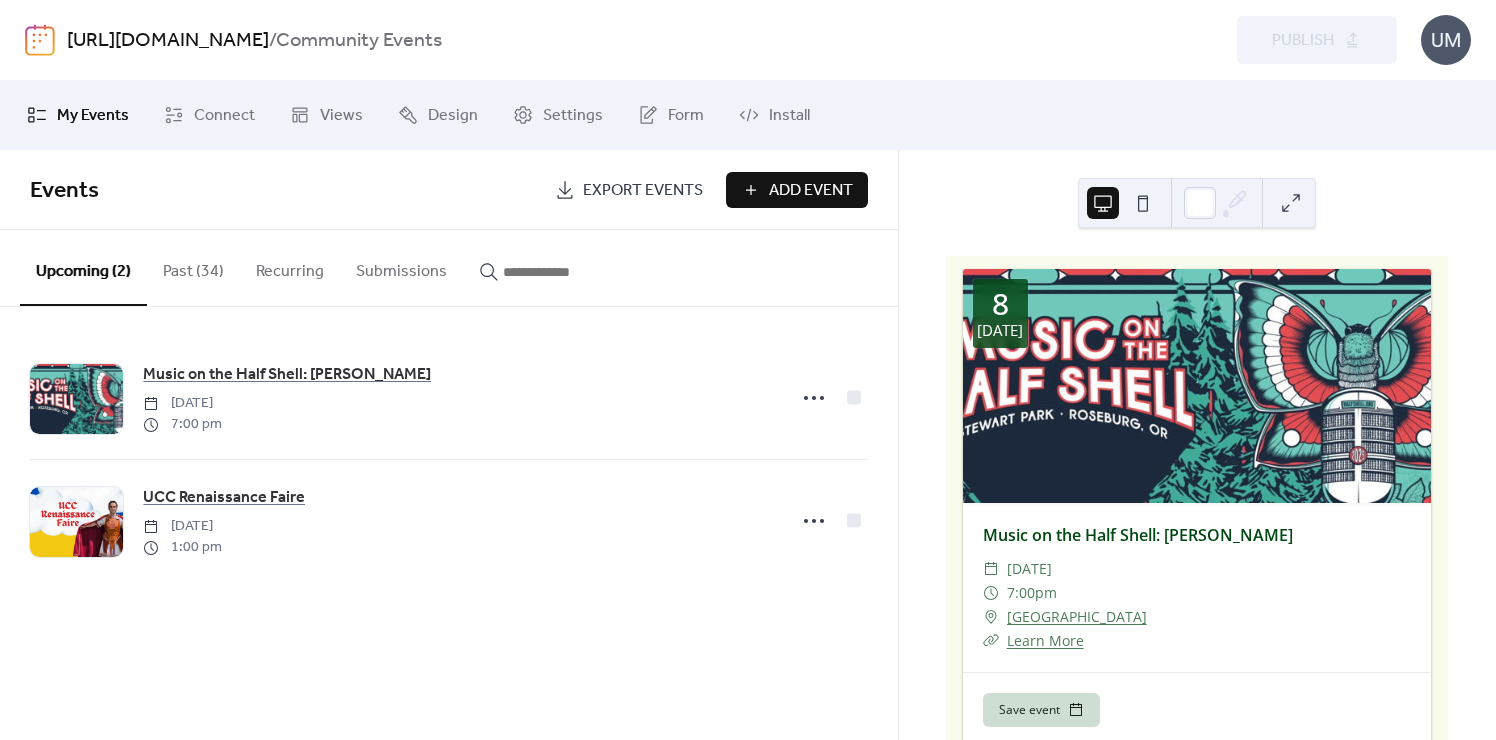 click on "Add Event" at bounding box center [797, 190] 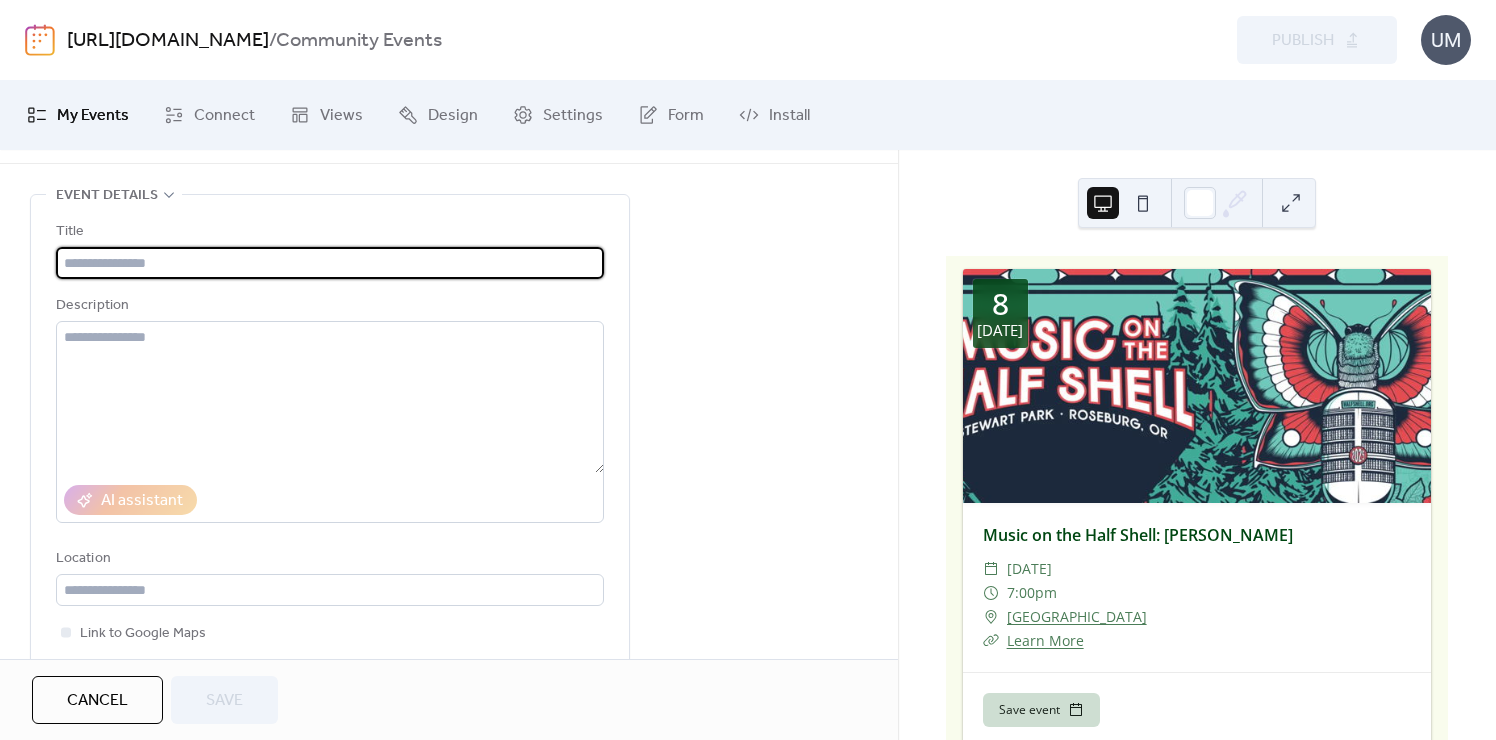 scroll, scrollTop: 0, scrollLeft: 0, axis: both 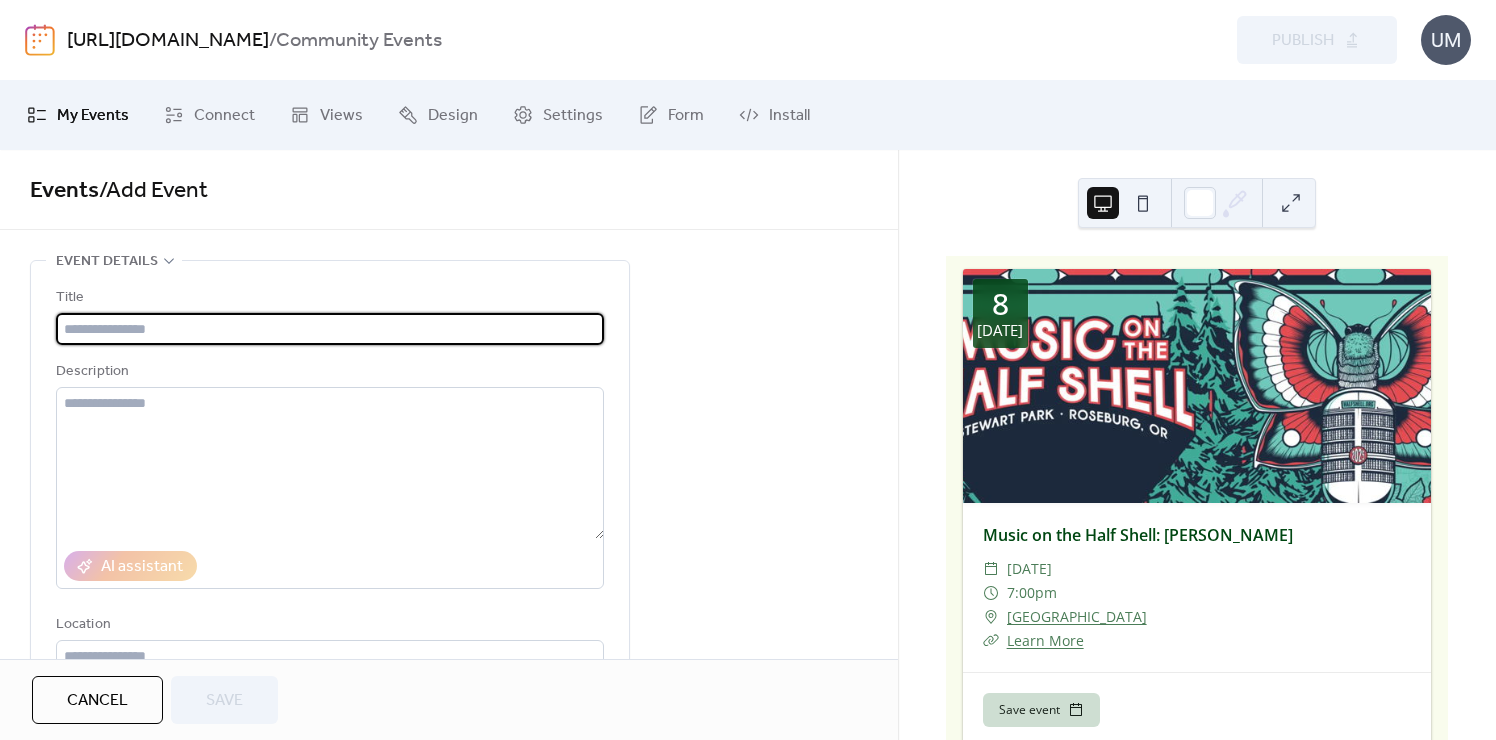 click on "My Events" at bounding box center [93, 116] 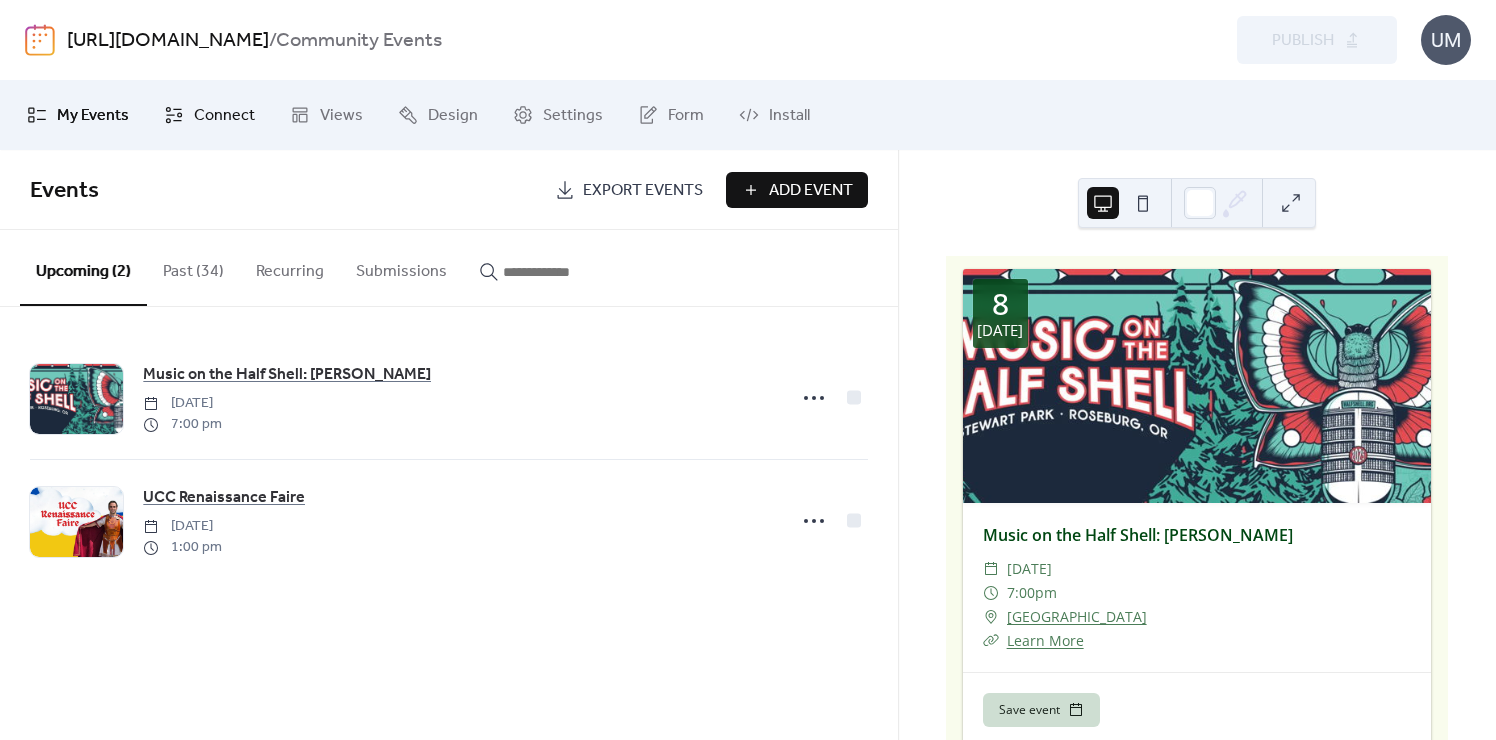 click on "Connect" at bounding box center [224, 116] 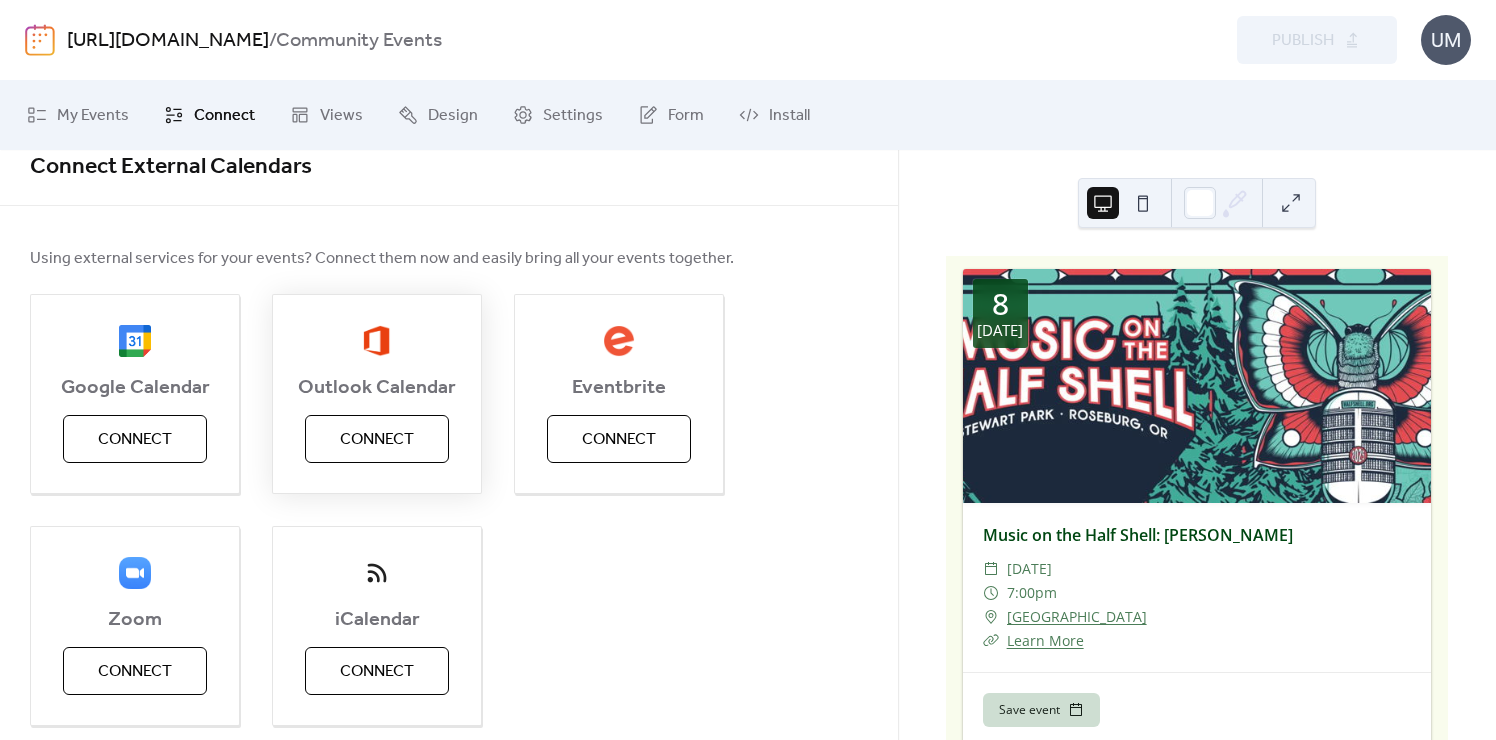 scroll, scrollTop: 18, scrollLeft: 0, axis: vertical 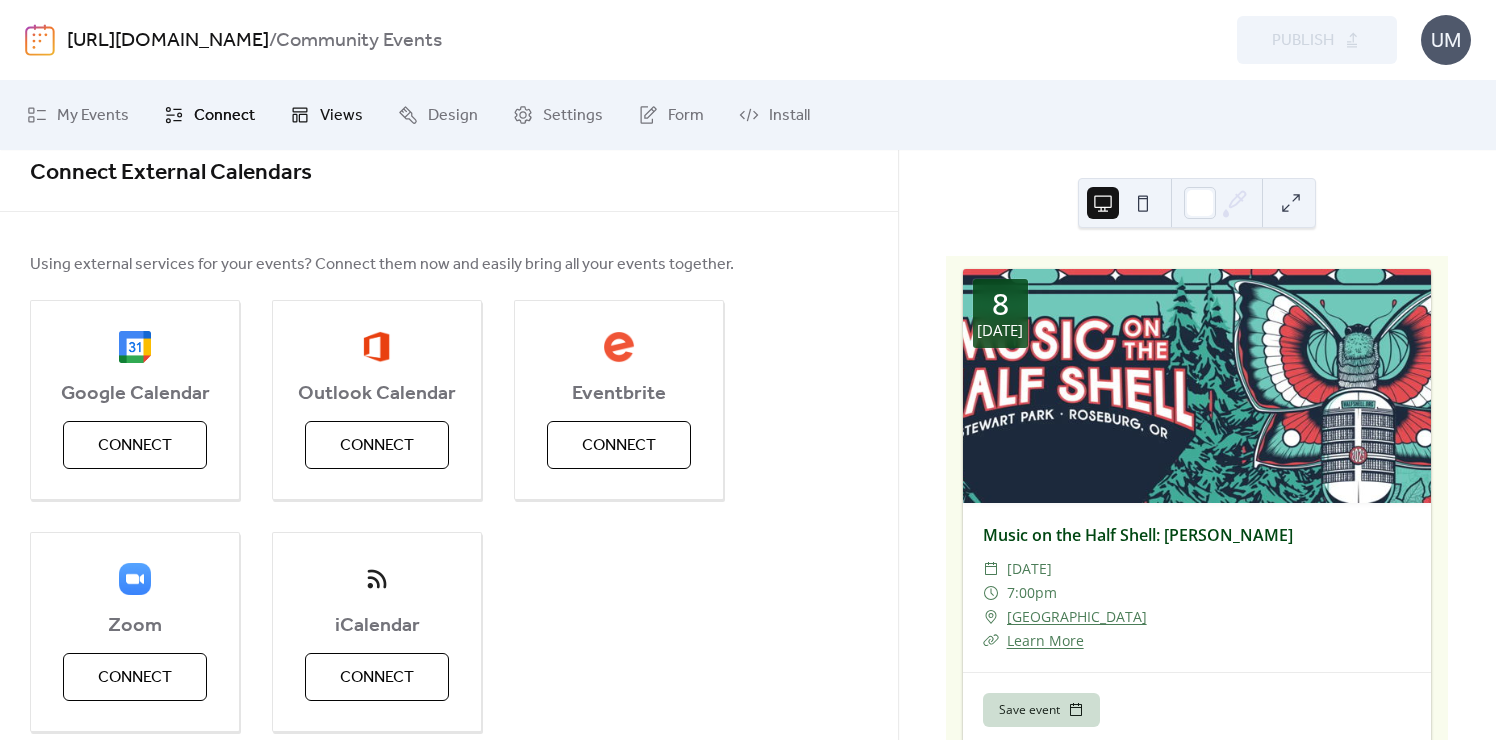 click on "Views" at bounding box center (341, 116) 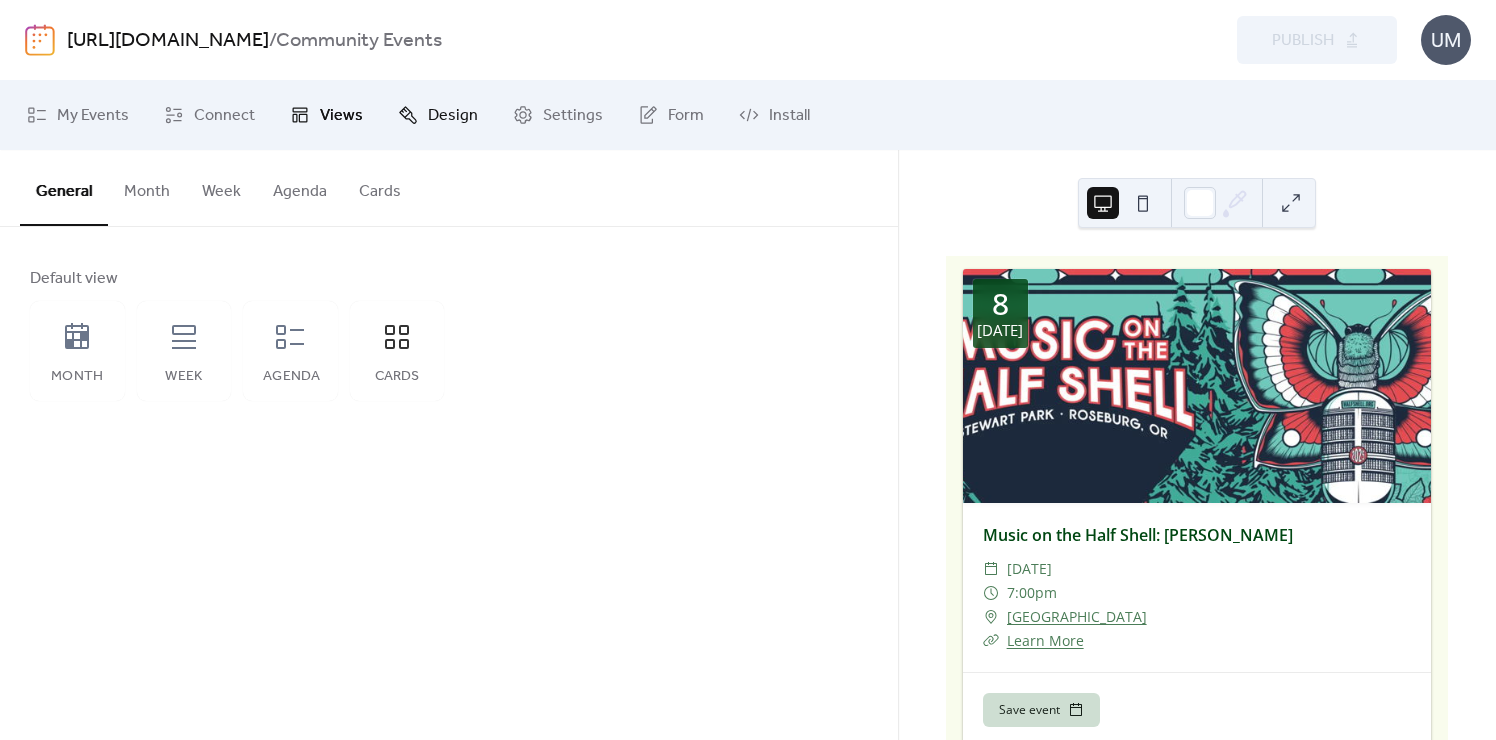 click on "Design" at bounding box center (453, 116) 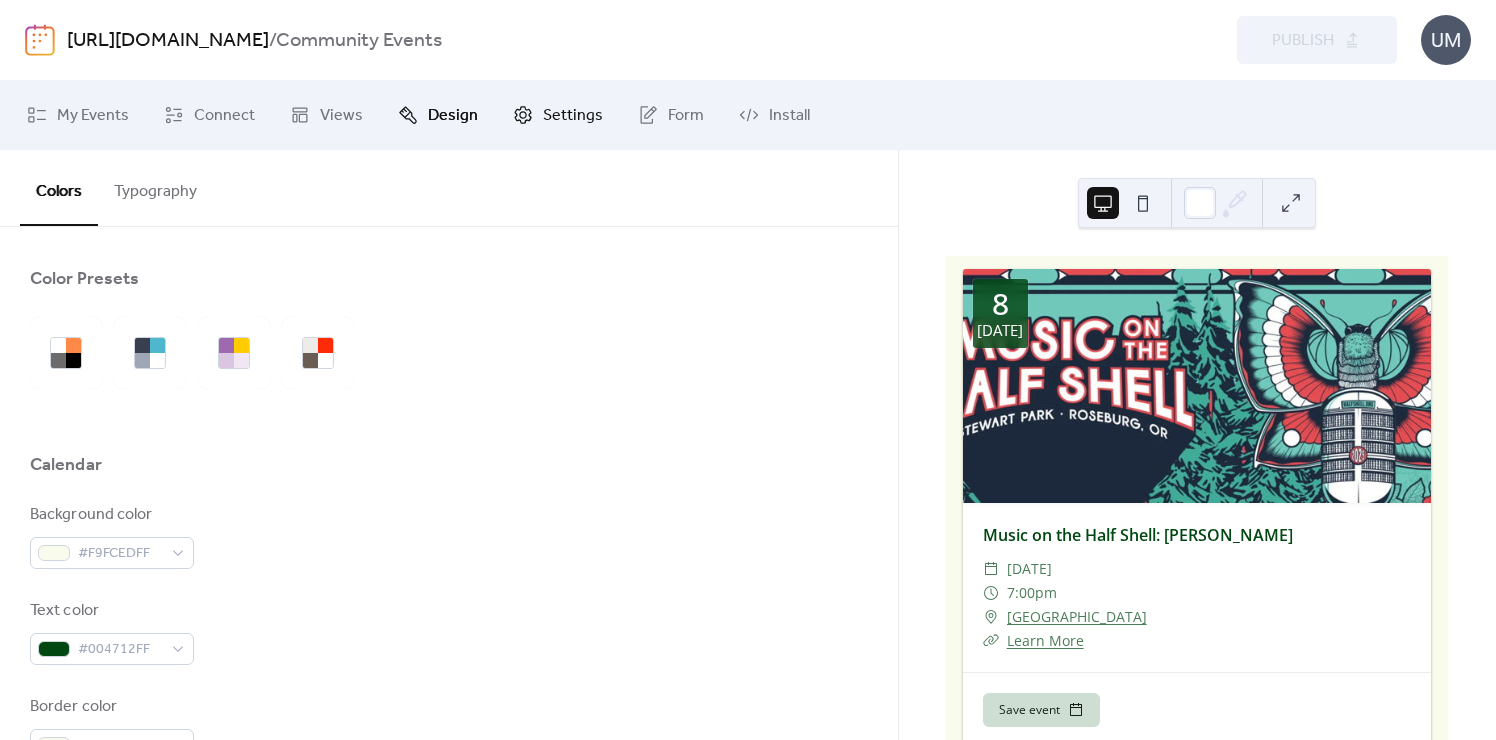click on "Settings" at bounding box center [573, 116] 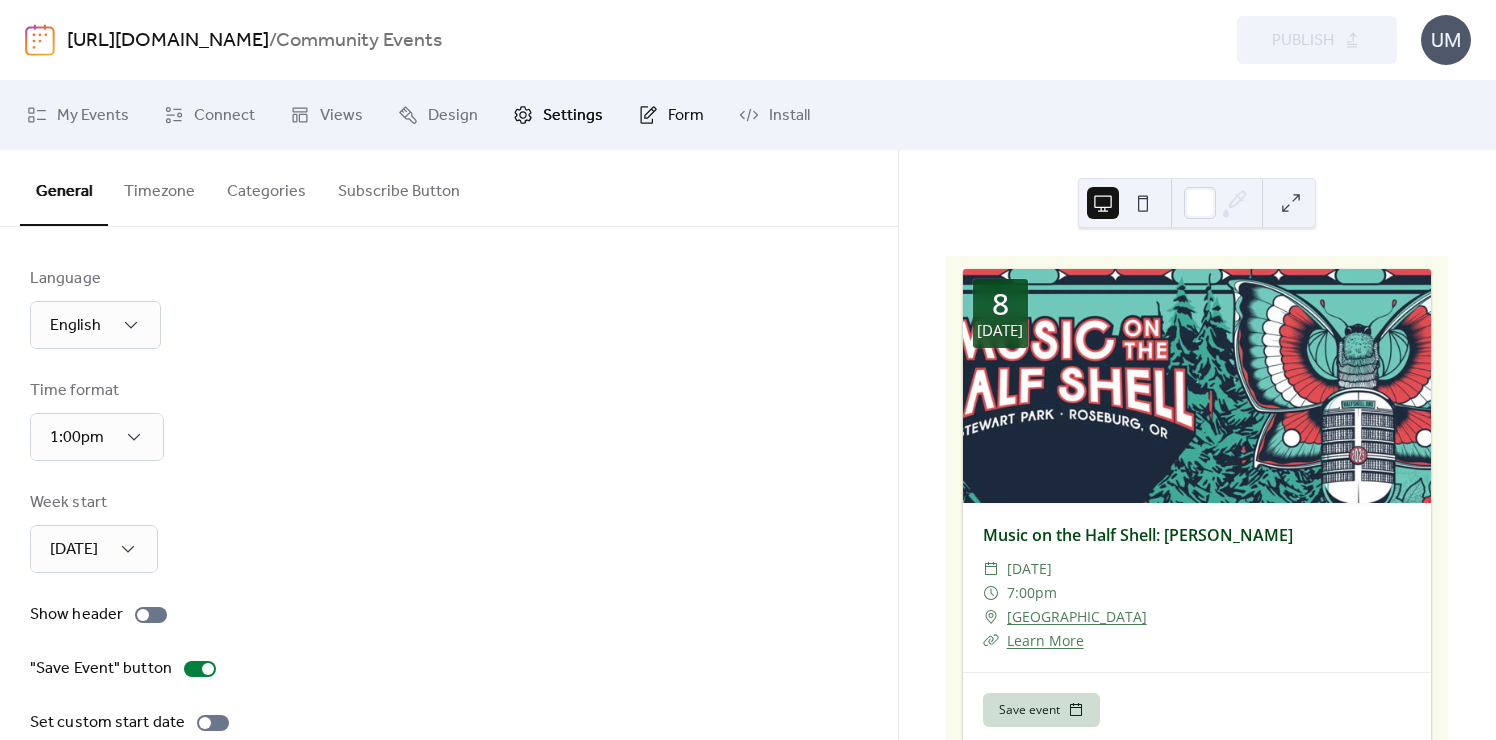 click on "Form" at bounding box center (671, 115) 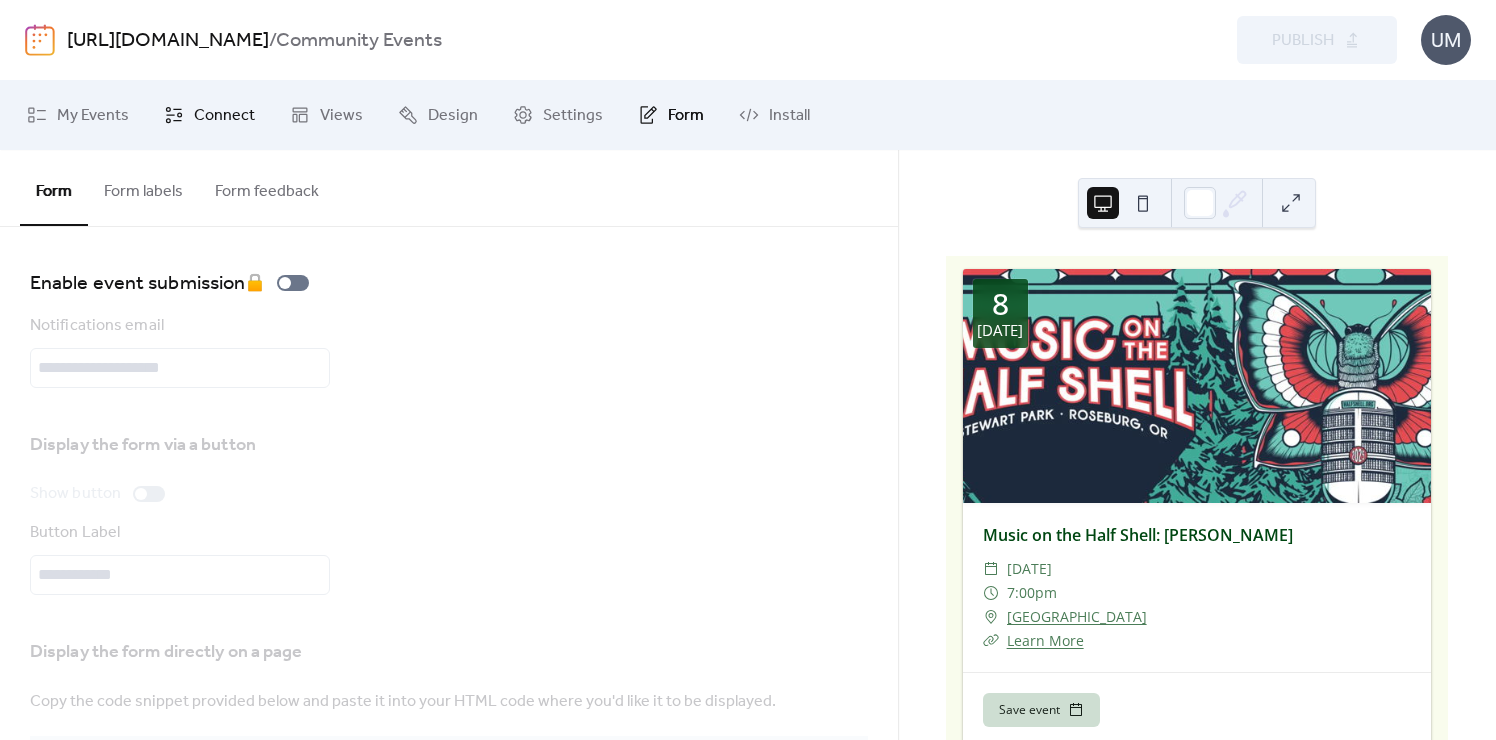 click on "Connect" at bounding box center [224, 116] 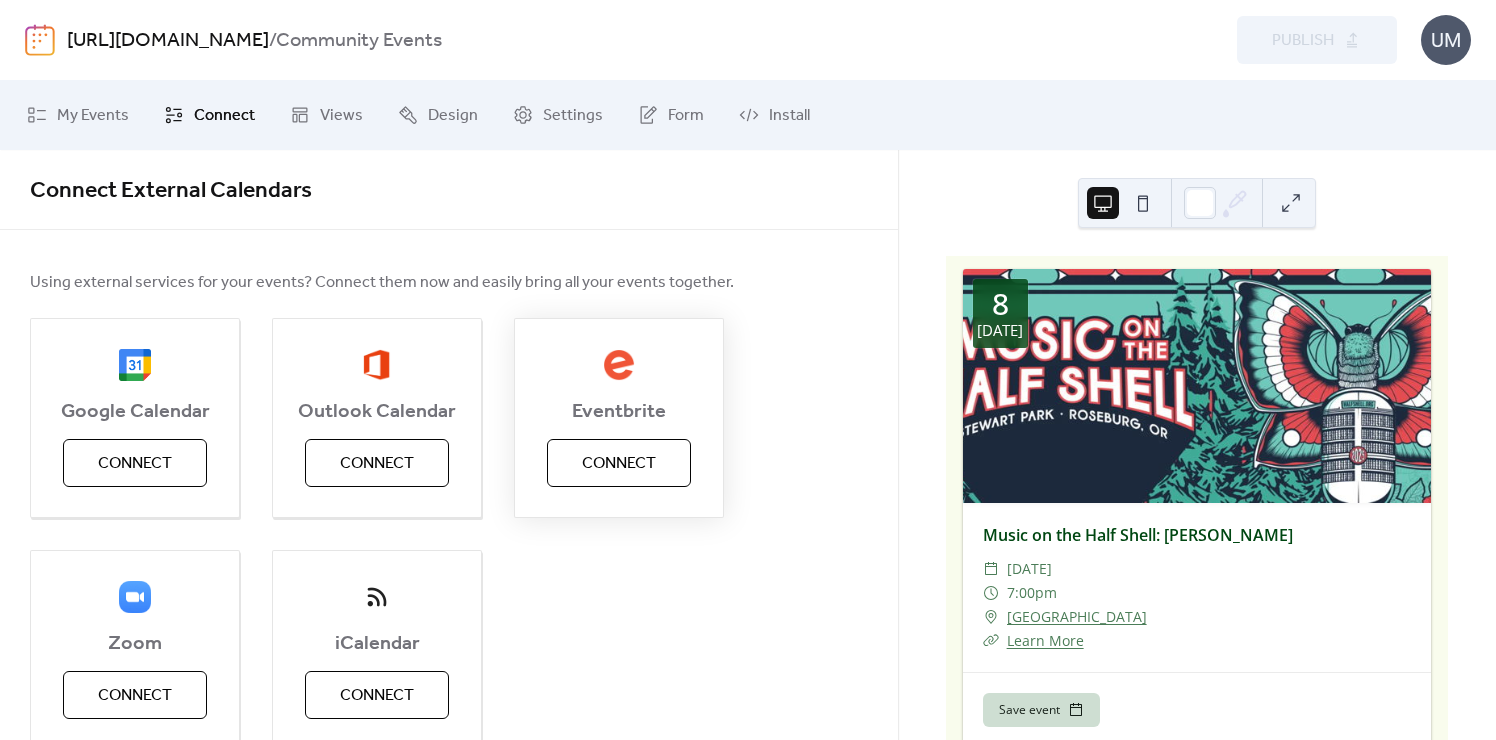 click on "Connect" at bounding box center [619, 464] 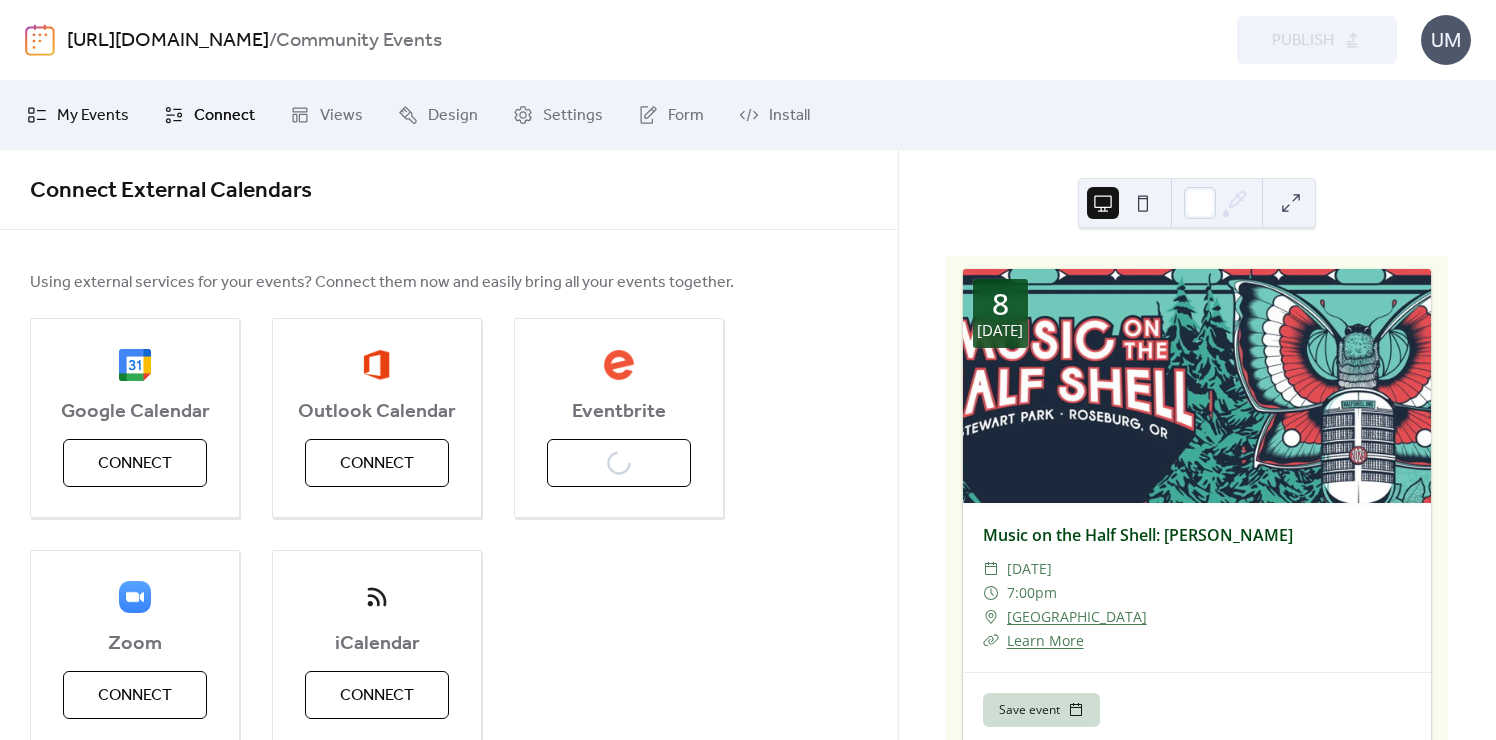 click on "My Events" at bounding box center [93, 116] 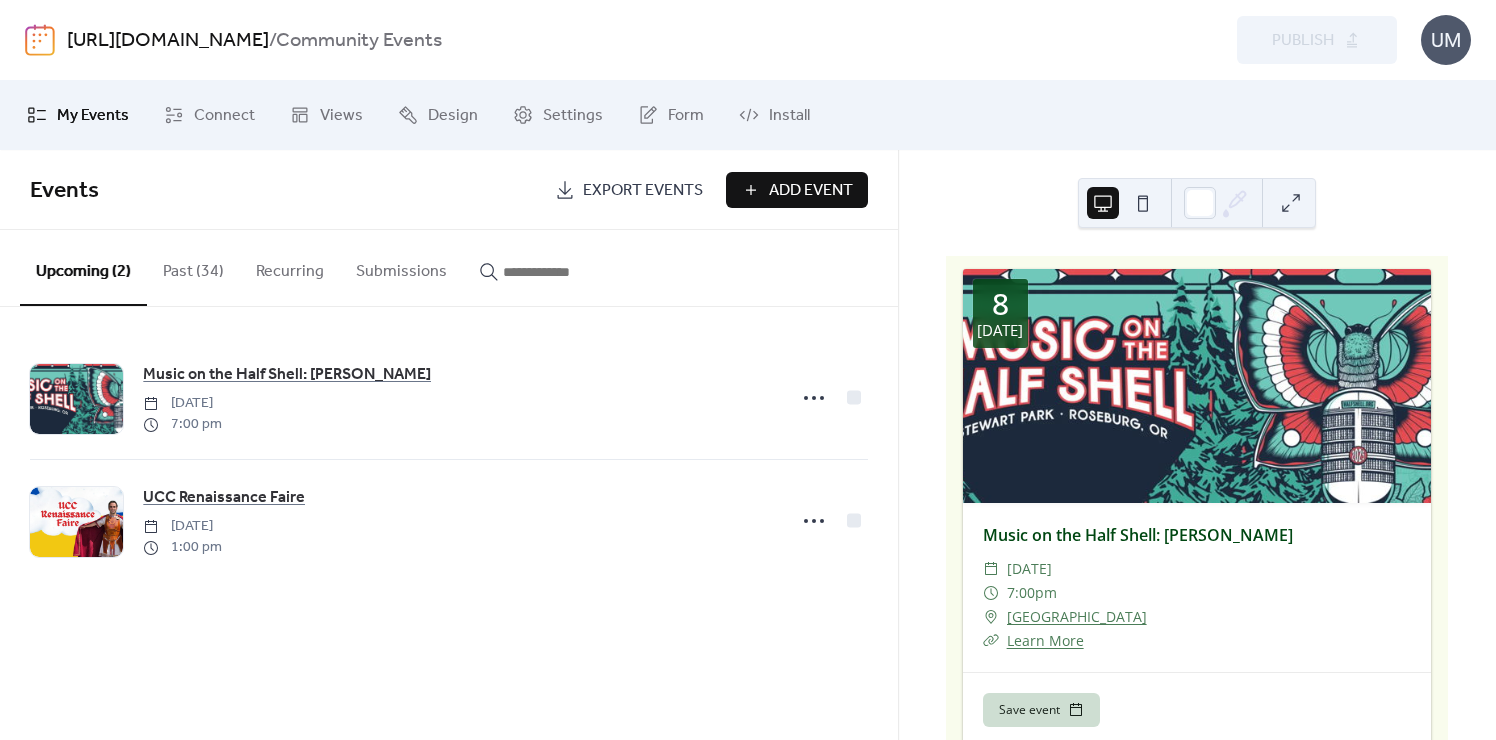 click on "Add Event" at bounding box center [811, 191] 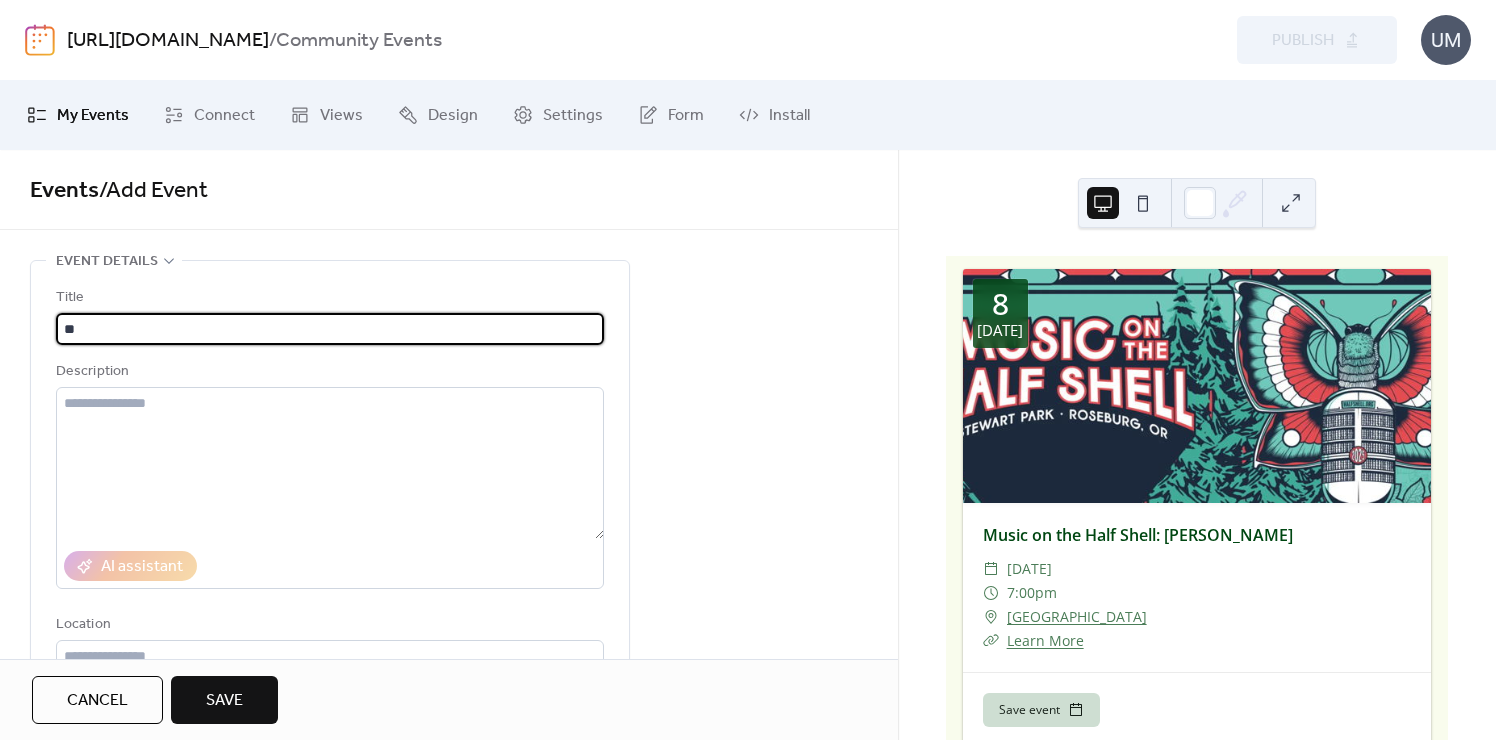 type on "*" 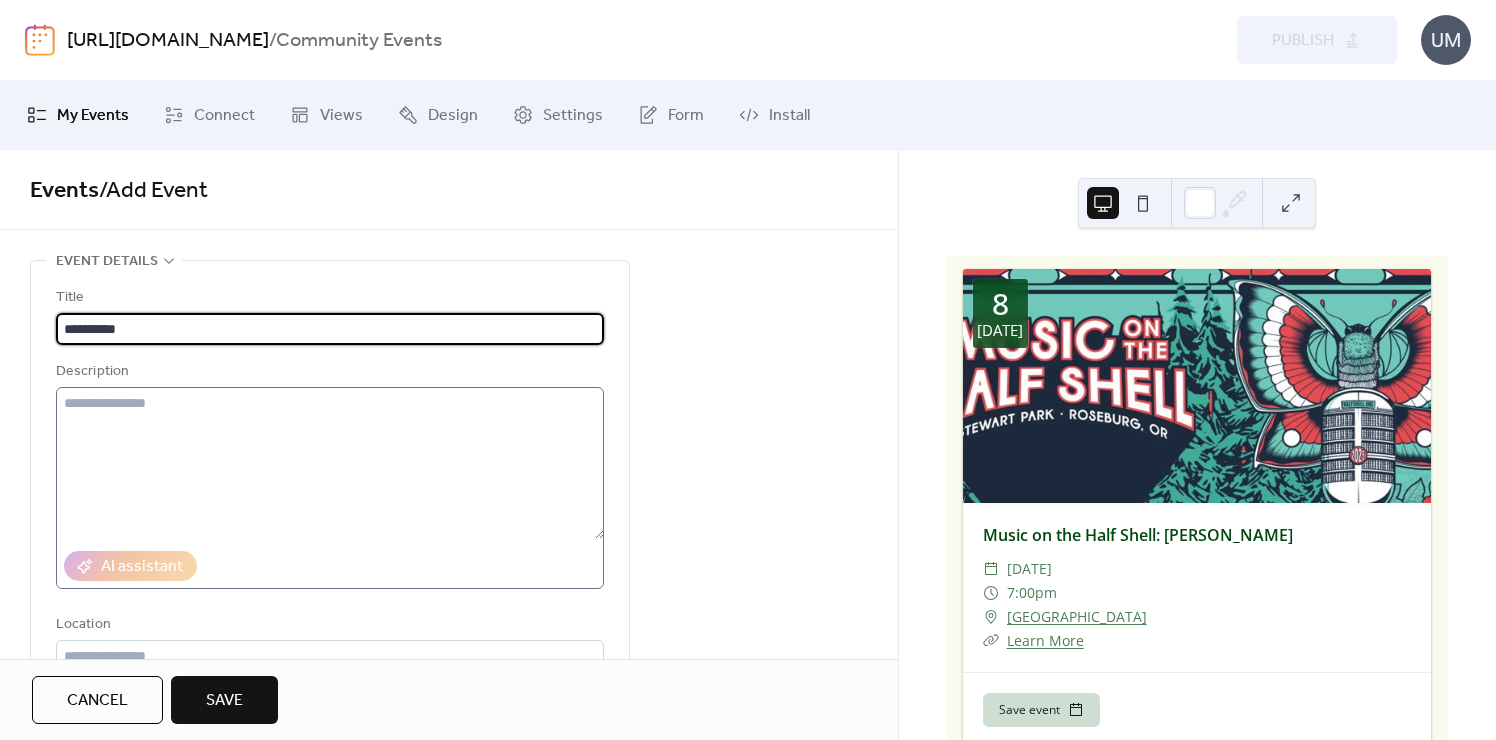 type on "**********" 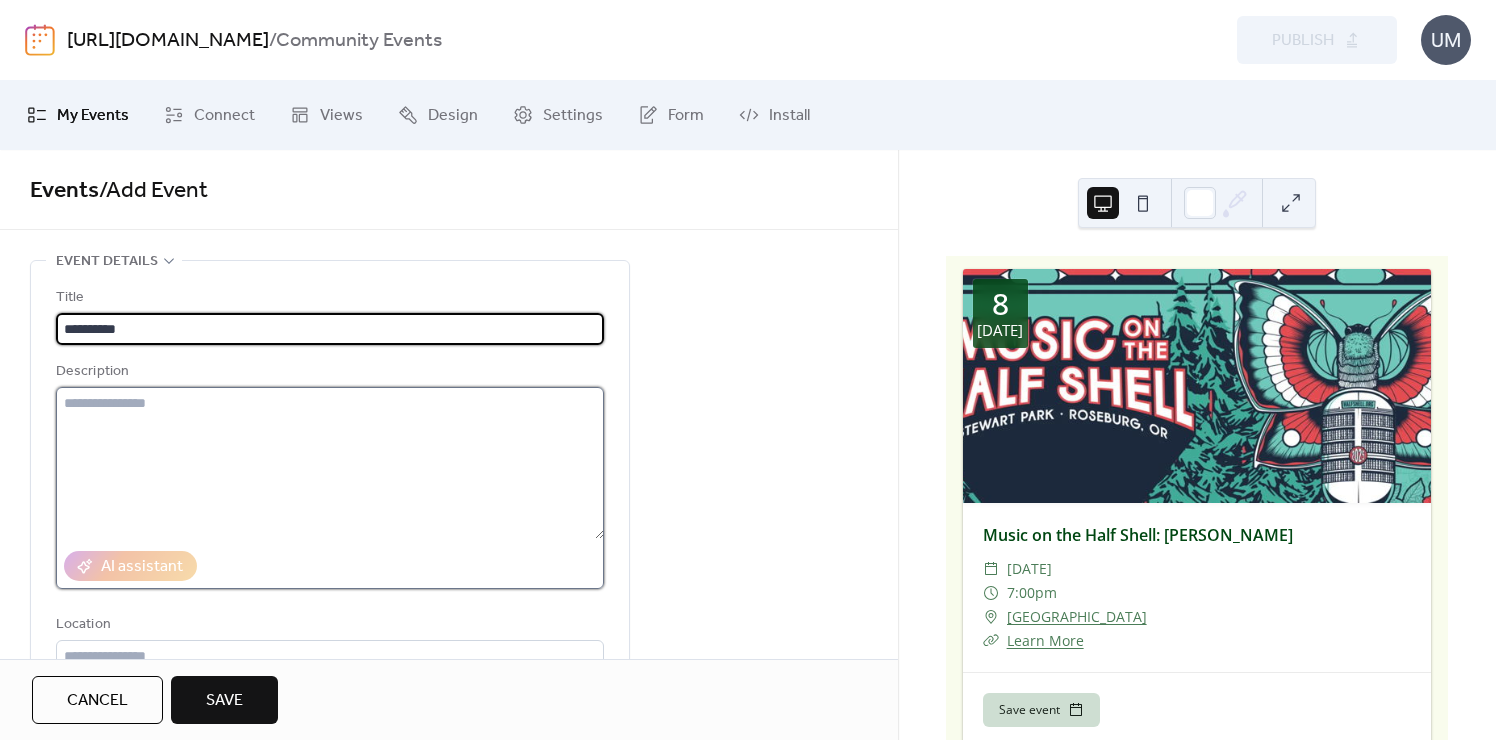 click at bounding box center (330, 463) 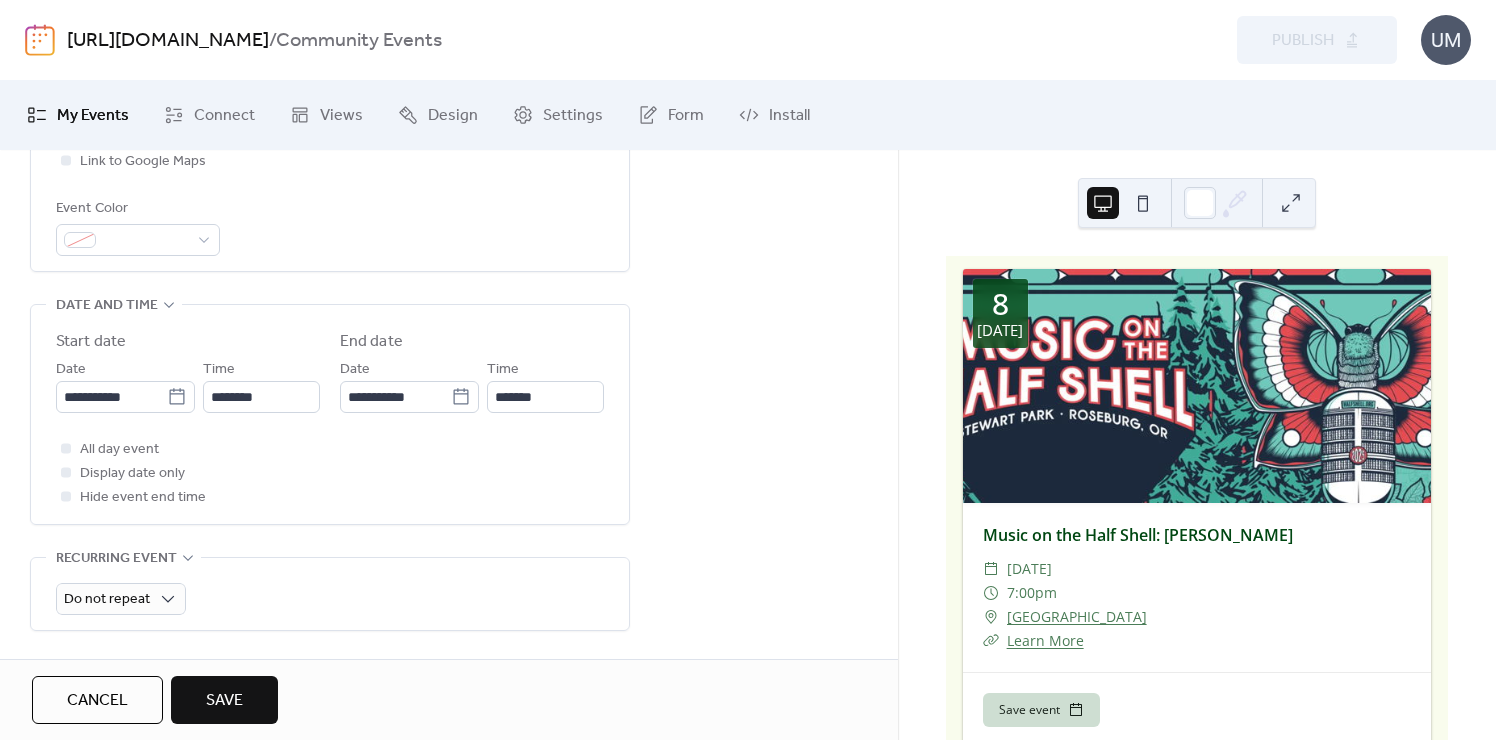 scroll, scrollTop: 547, scrollLeft: 0, axis: vertical 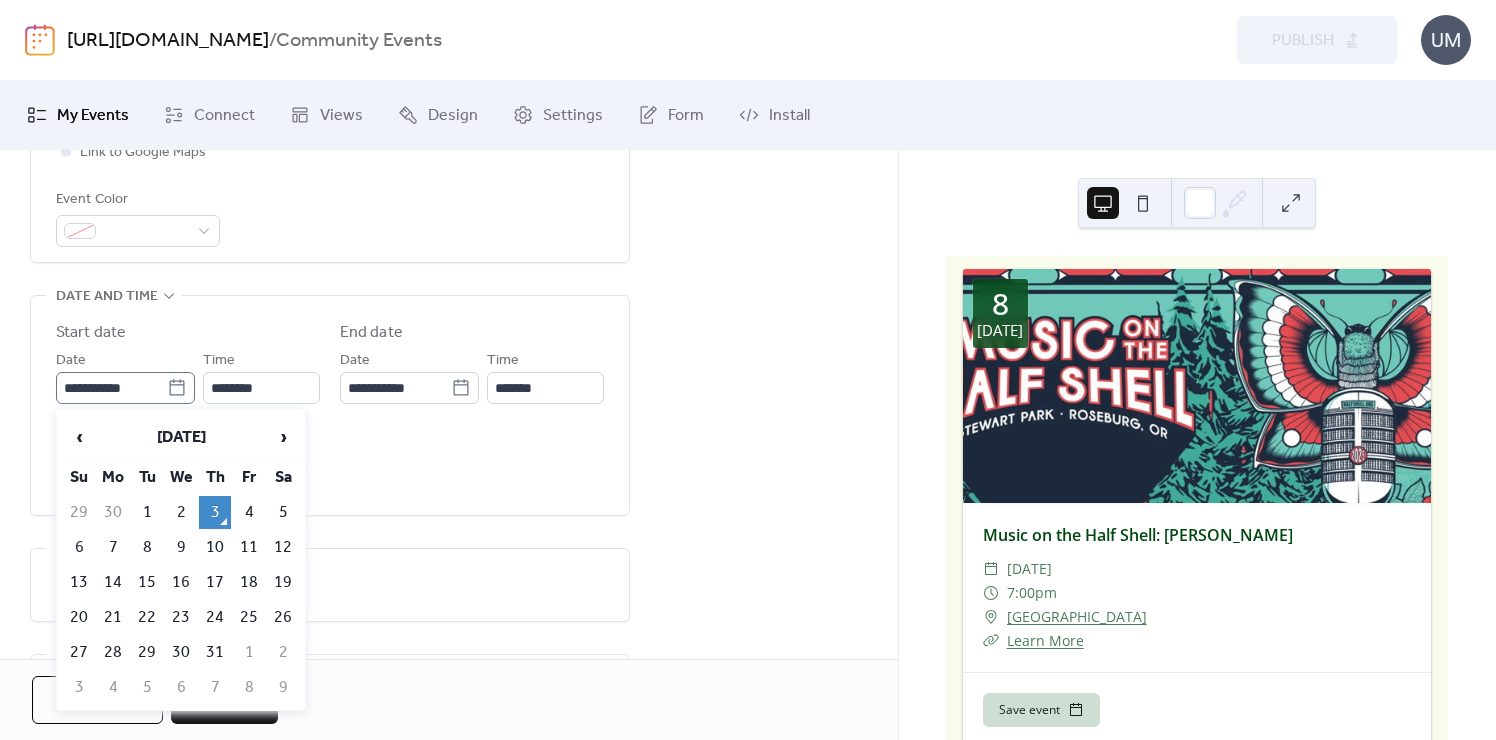 click 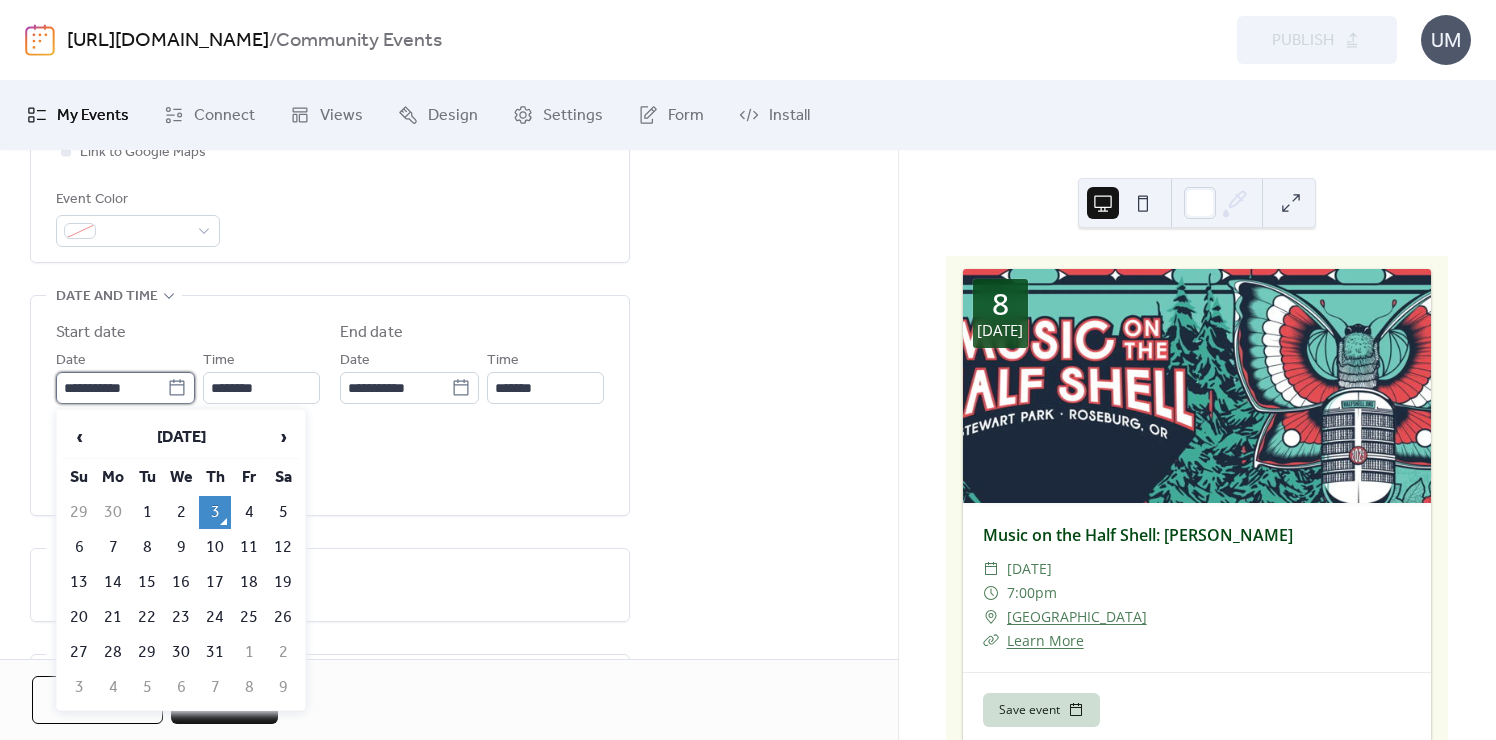 click on "**********" at bounding box center (111, 388) 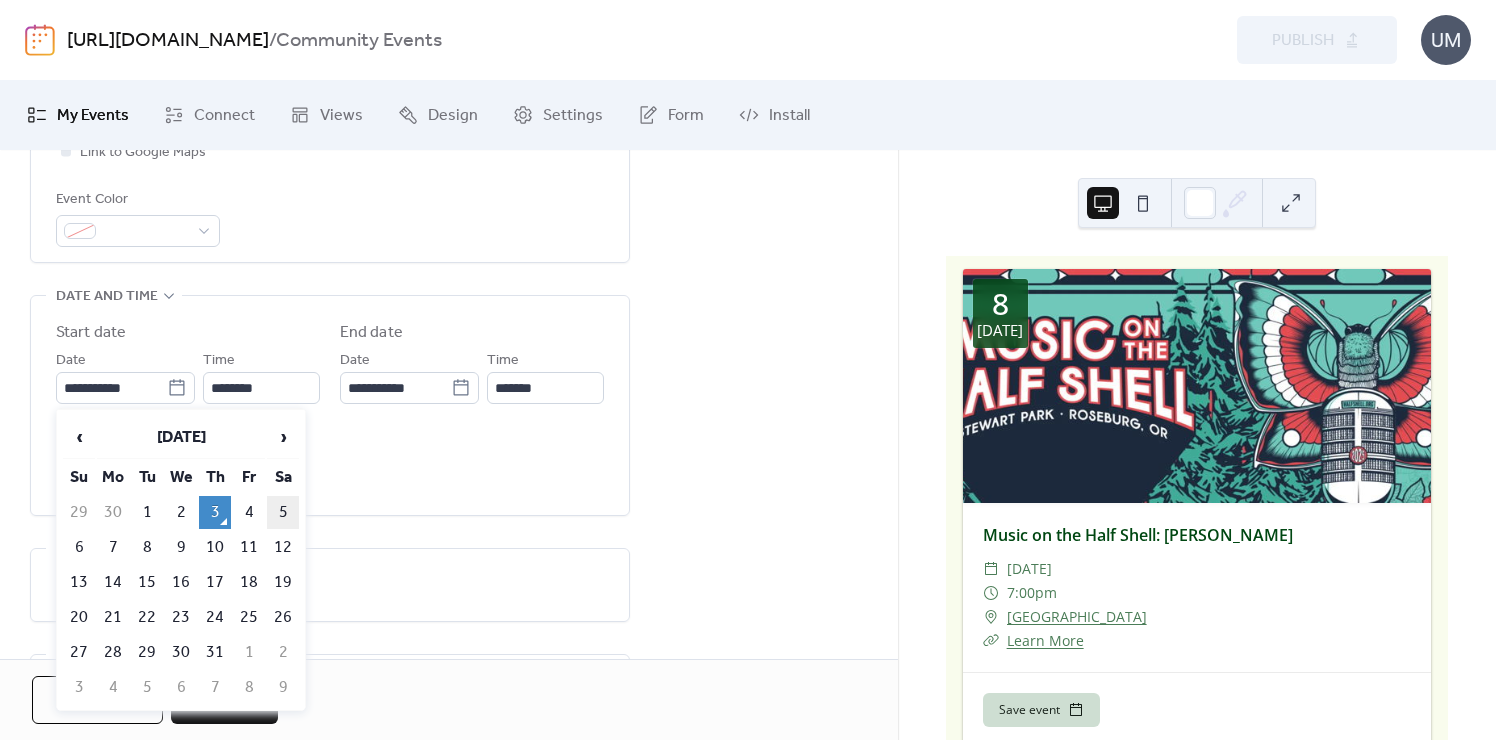 click on "5" at bounding box center [283, 512] 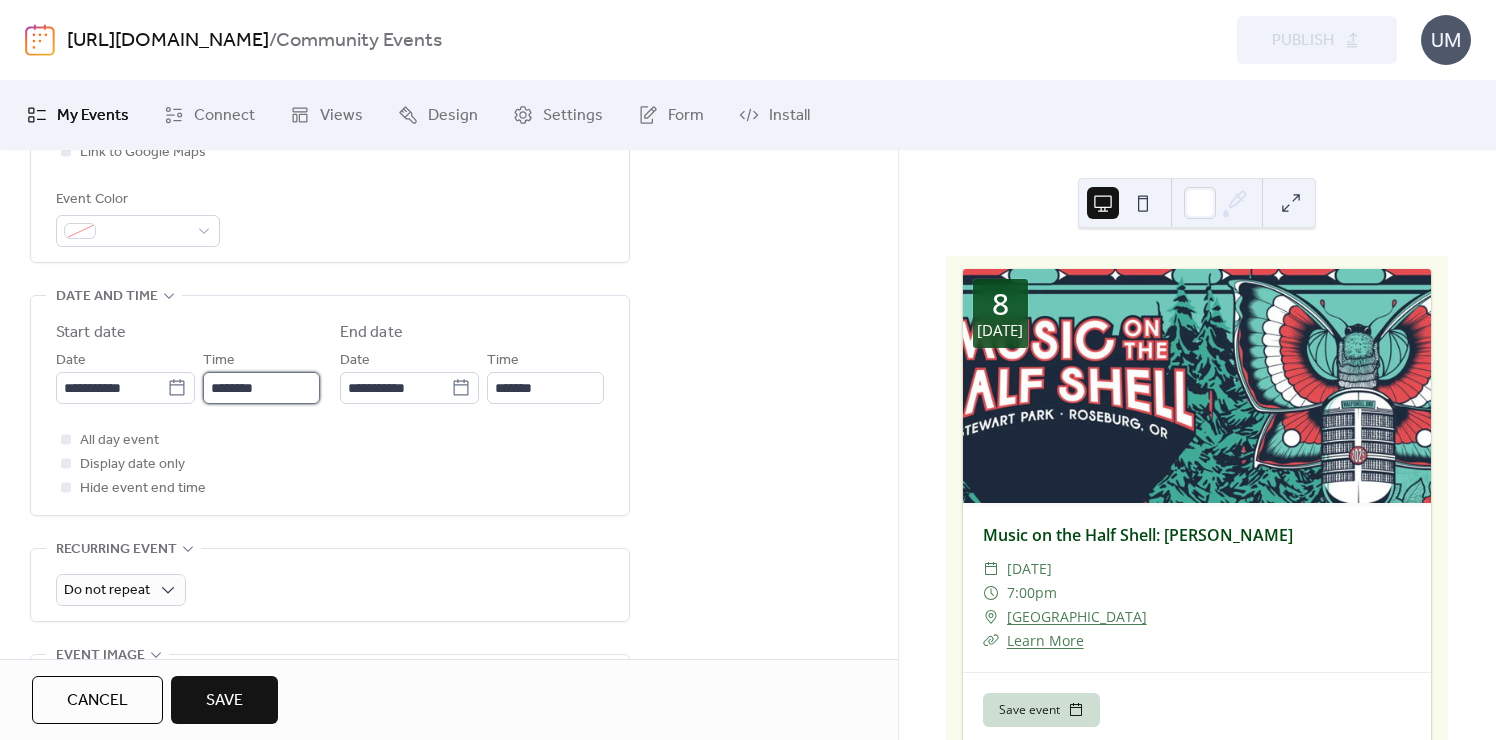 click on "********" at bounding box center [261, 388] 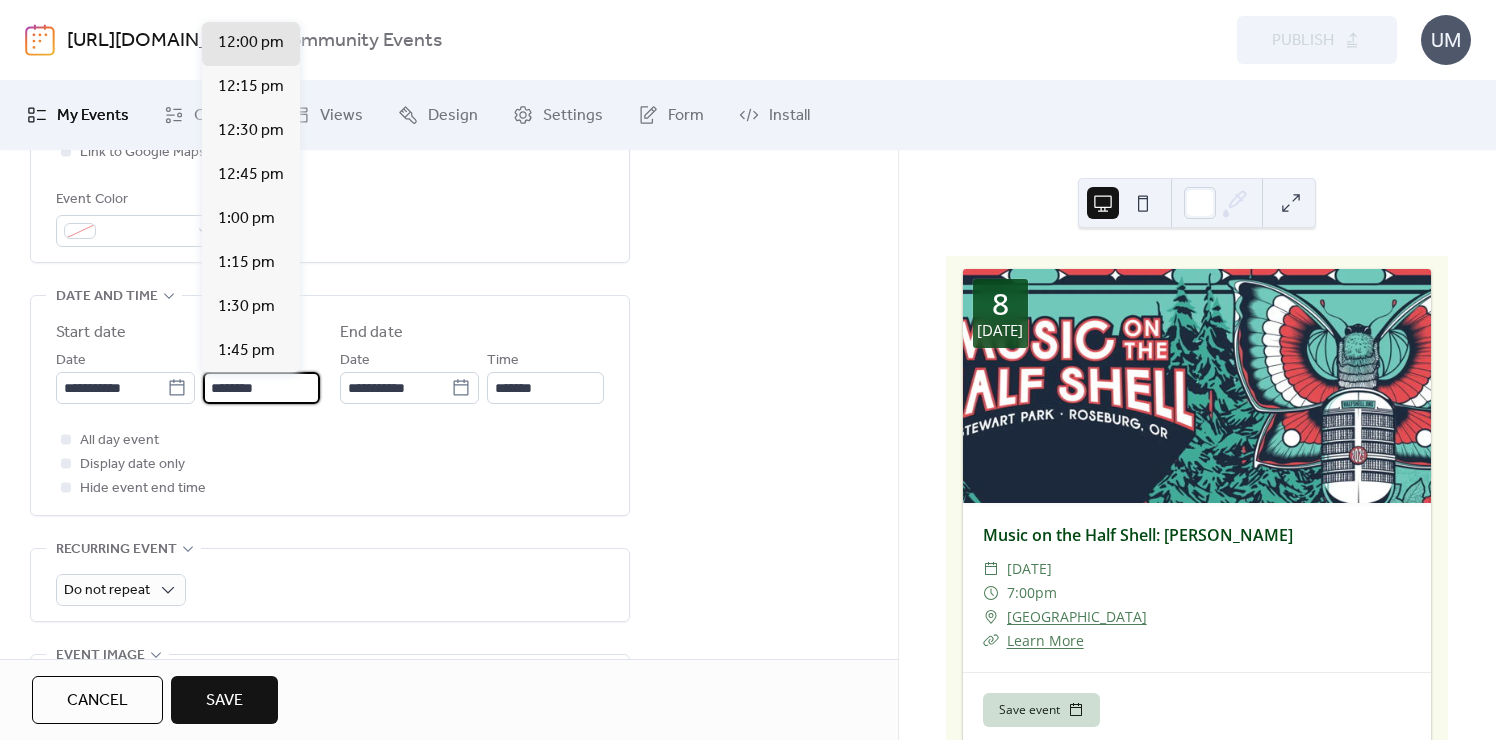 click on "********" at bounding box center [261, 388] 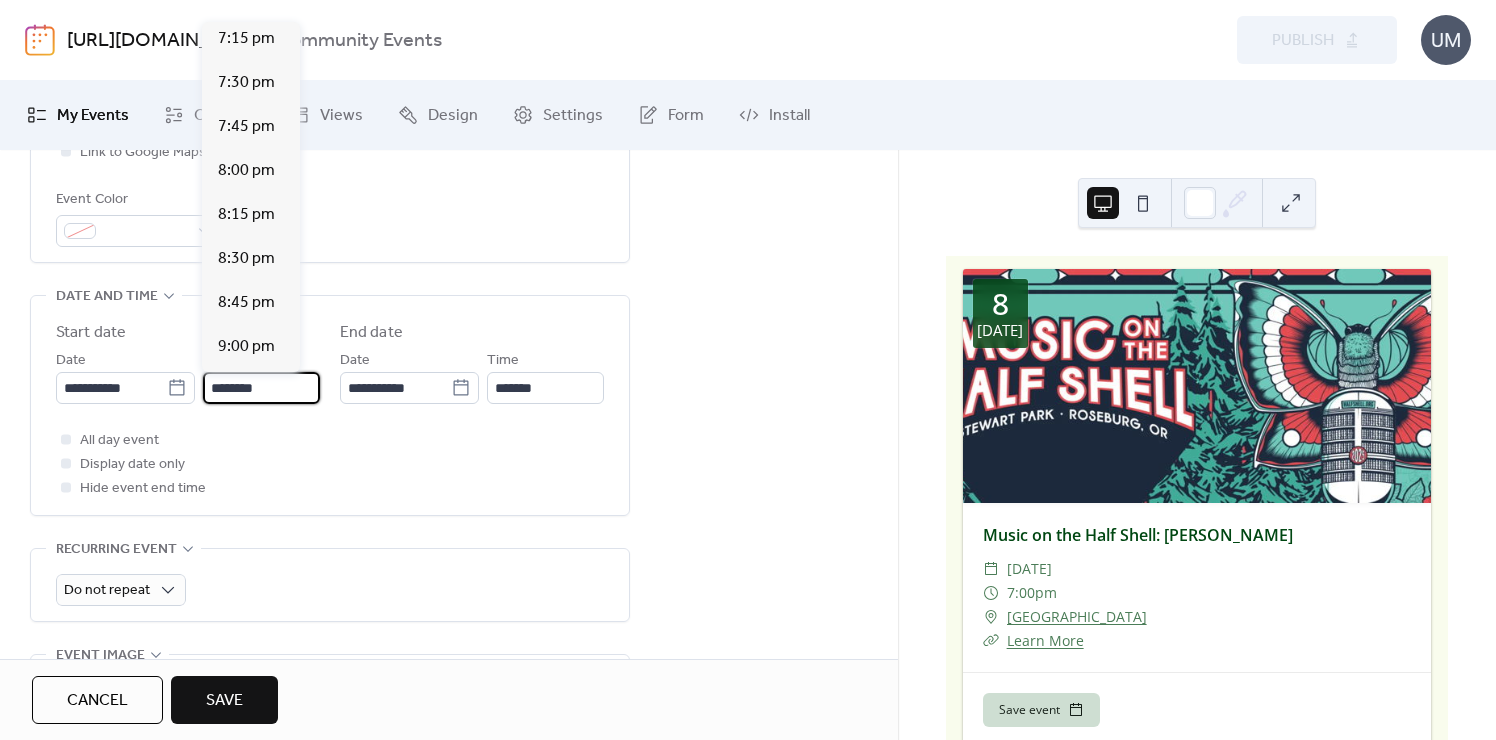 scroll, scrollTop: 3409, scrollLeft: 0, axis: vertical 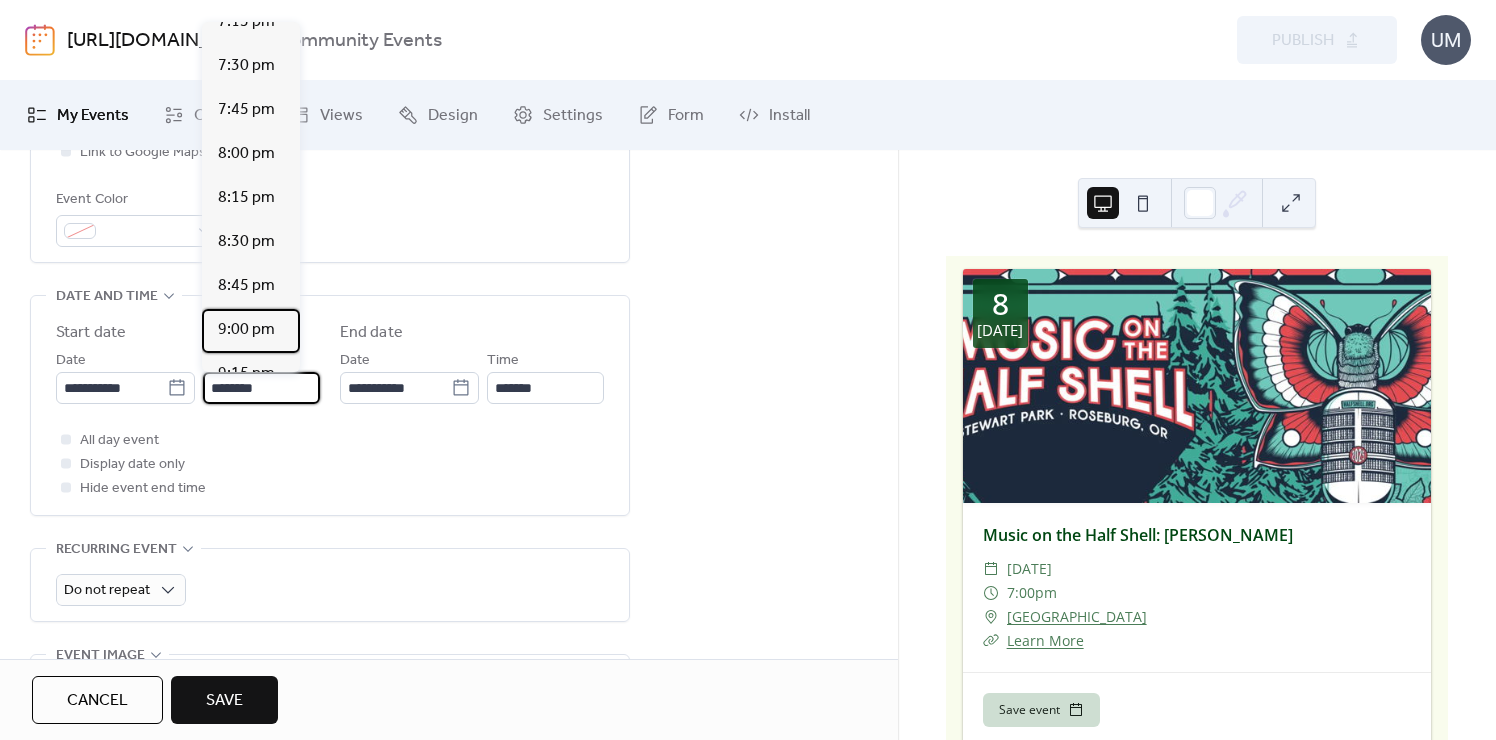 click on "9:00 pm" at bounding box center [246, 330] 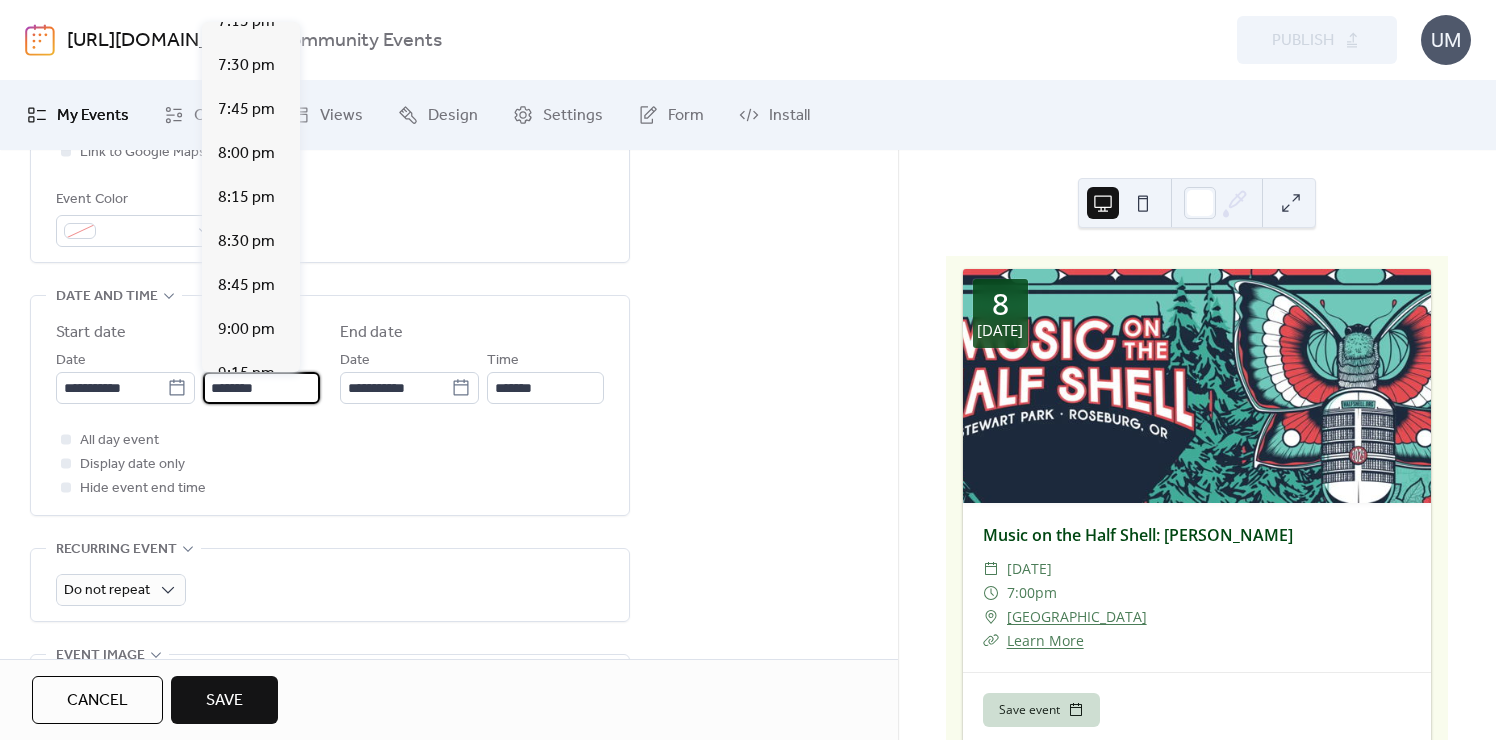 type on "*******" 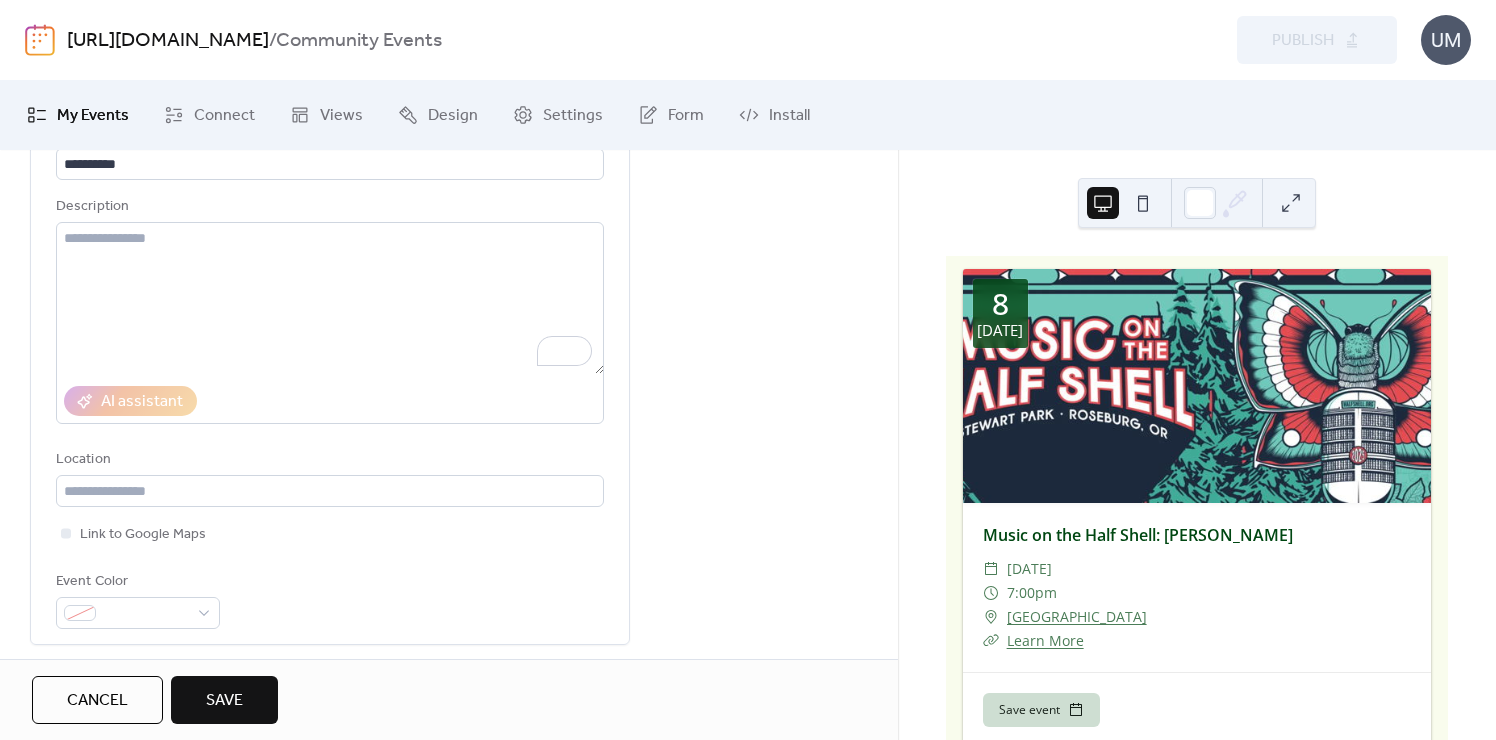 scroll, scrollTop: 287, scrollLeft: 0, axis: vertical 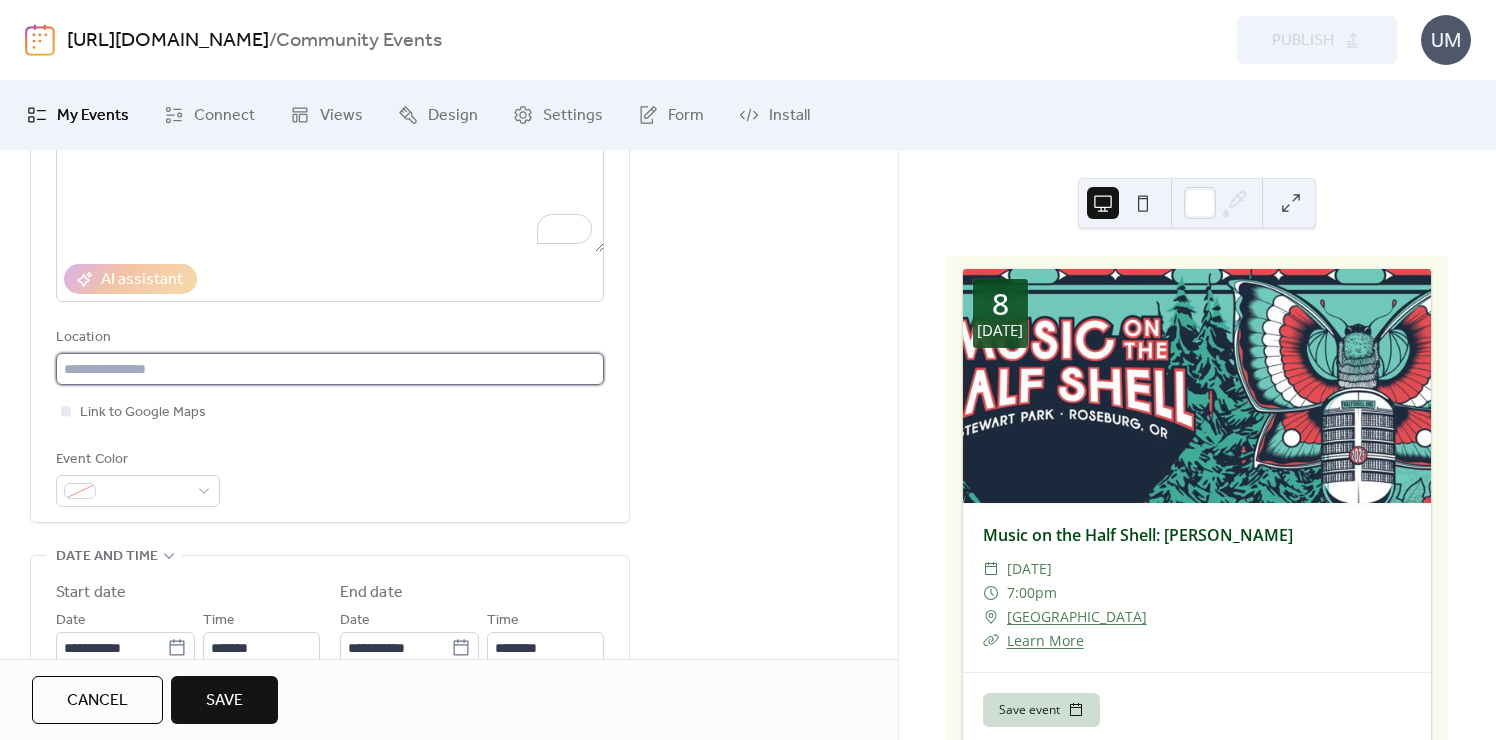 click at bounding box center (330, 369) 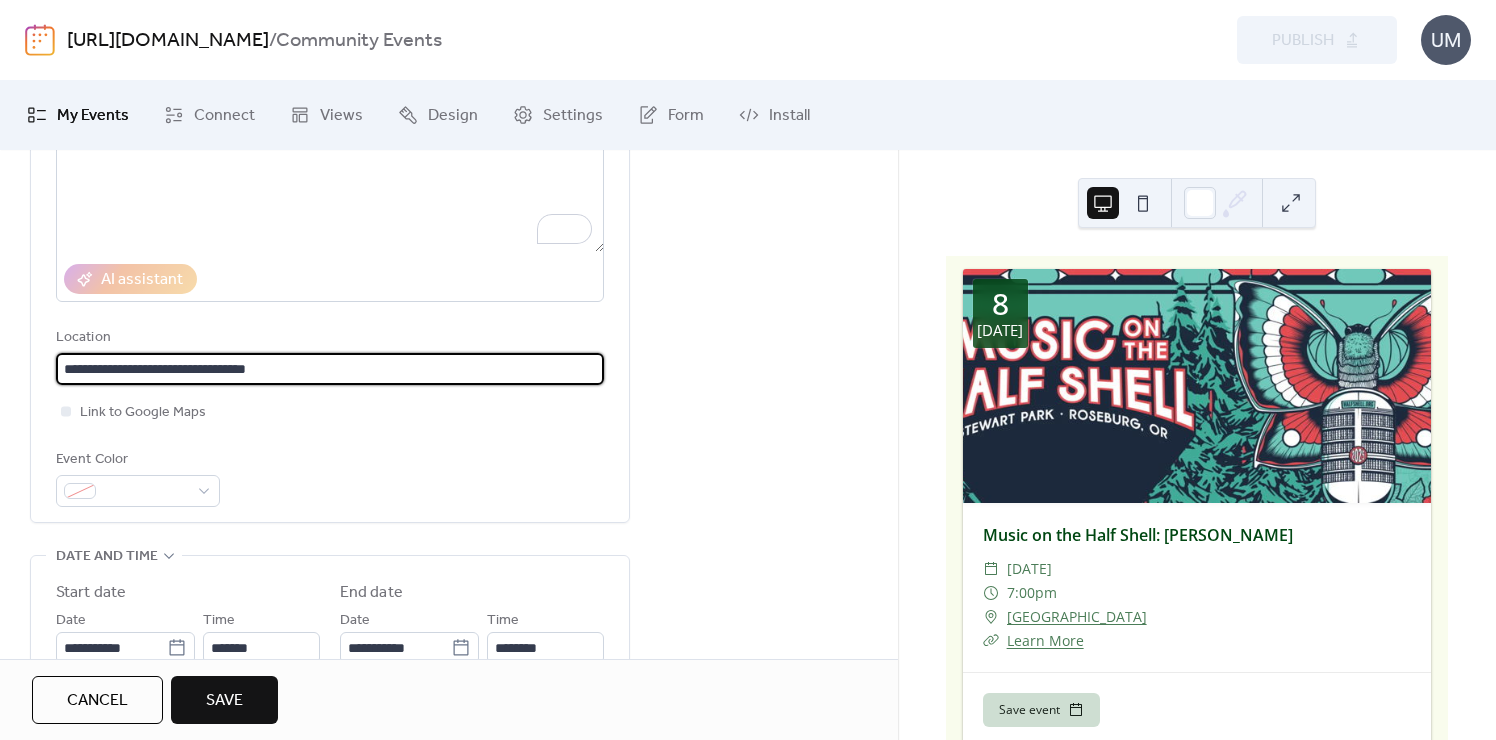 click on "**********" at bounding box center [330, 369] 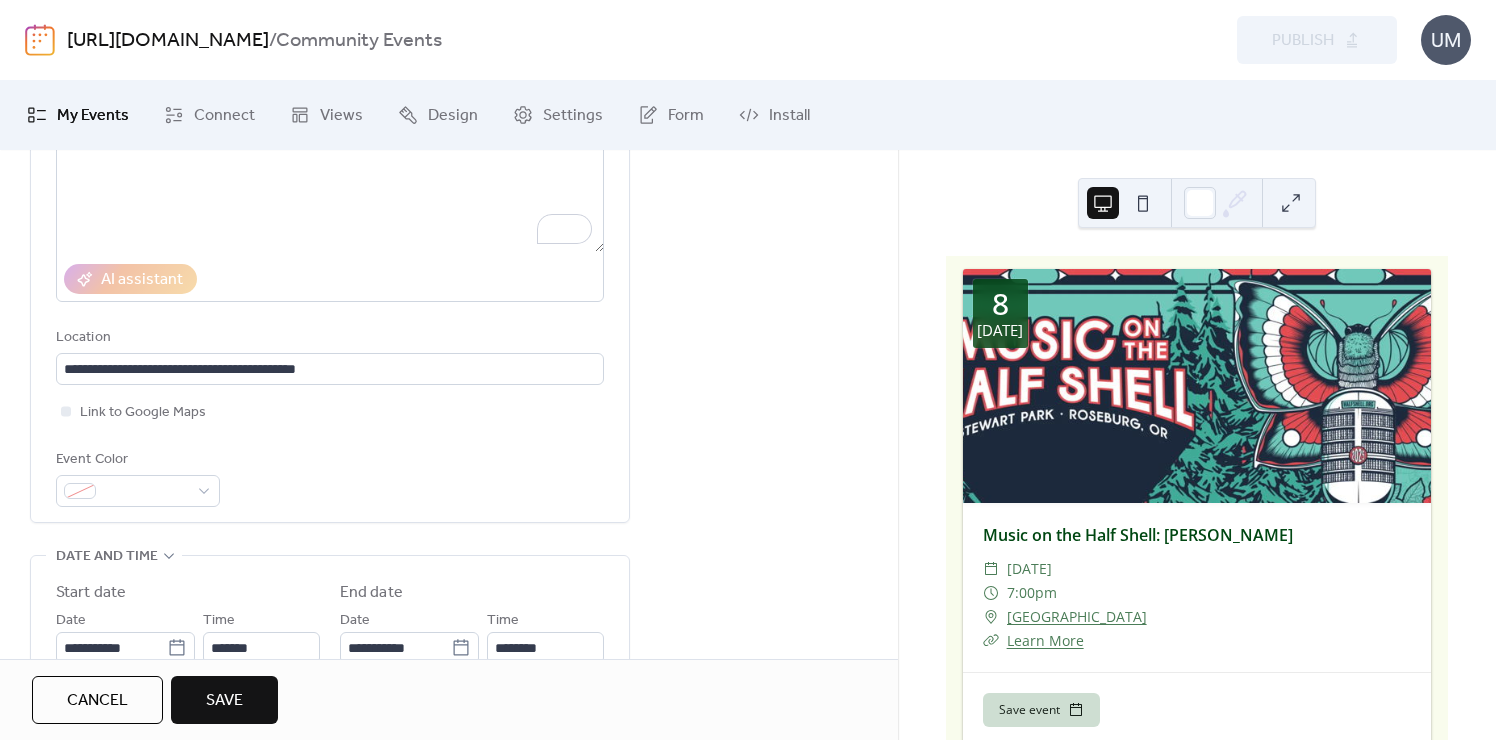 click on "Event Color" at bounding box center [330, 477] 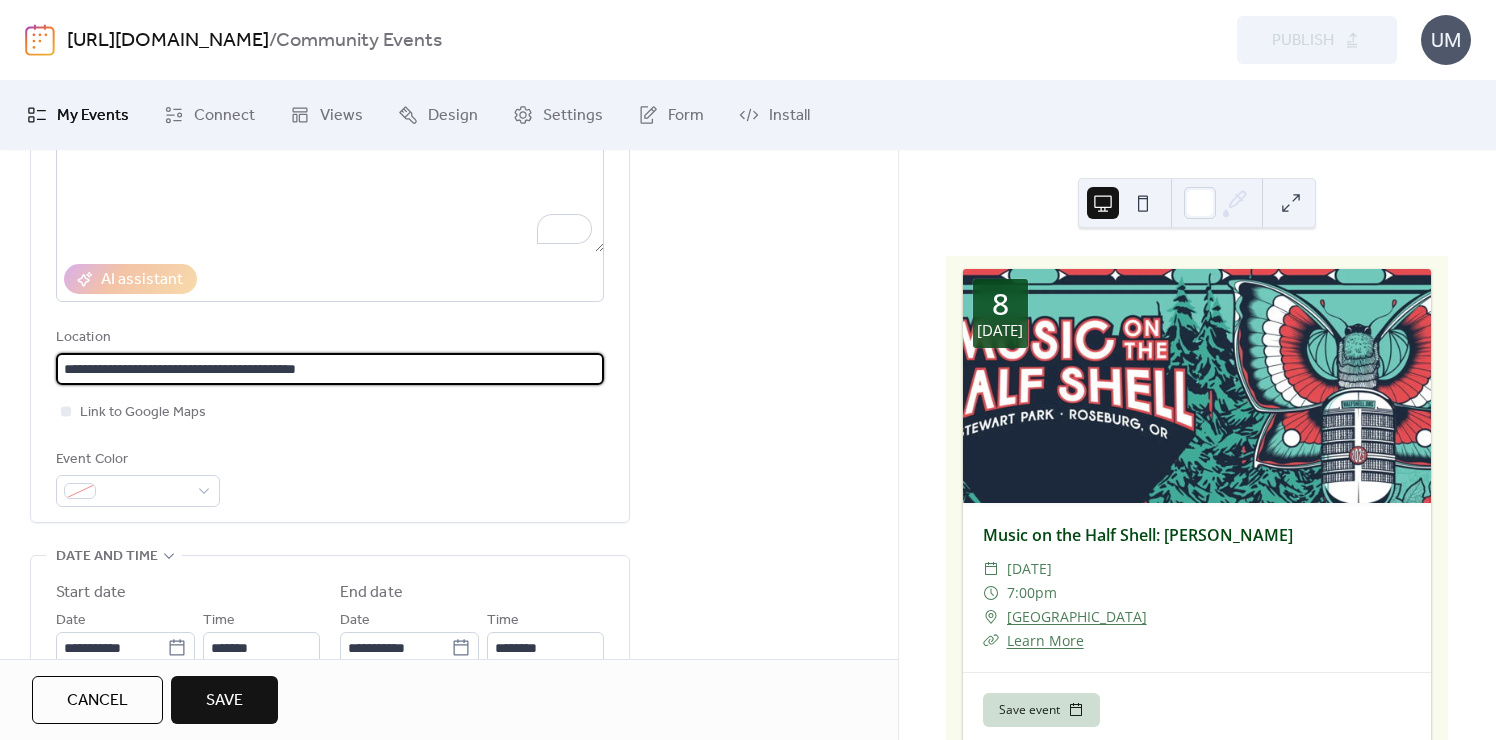 click on "**********" at bounding box center [330, 369] 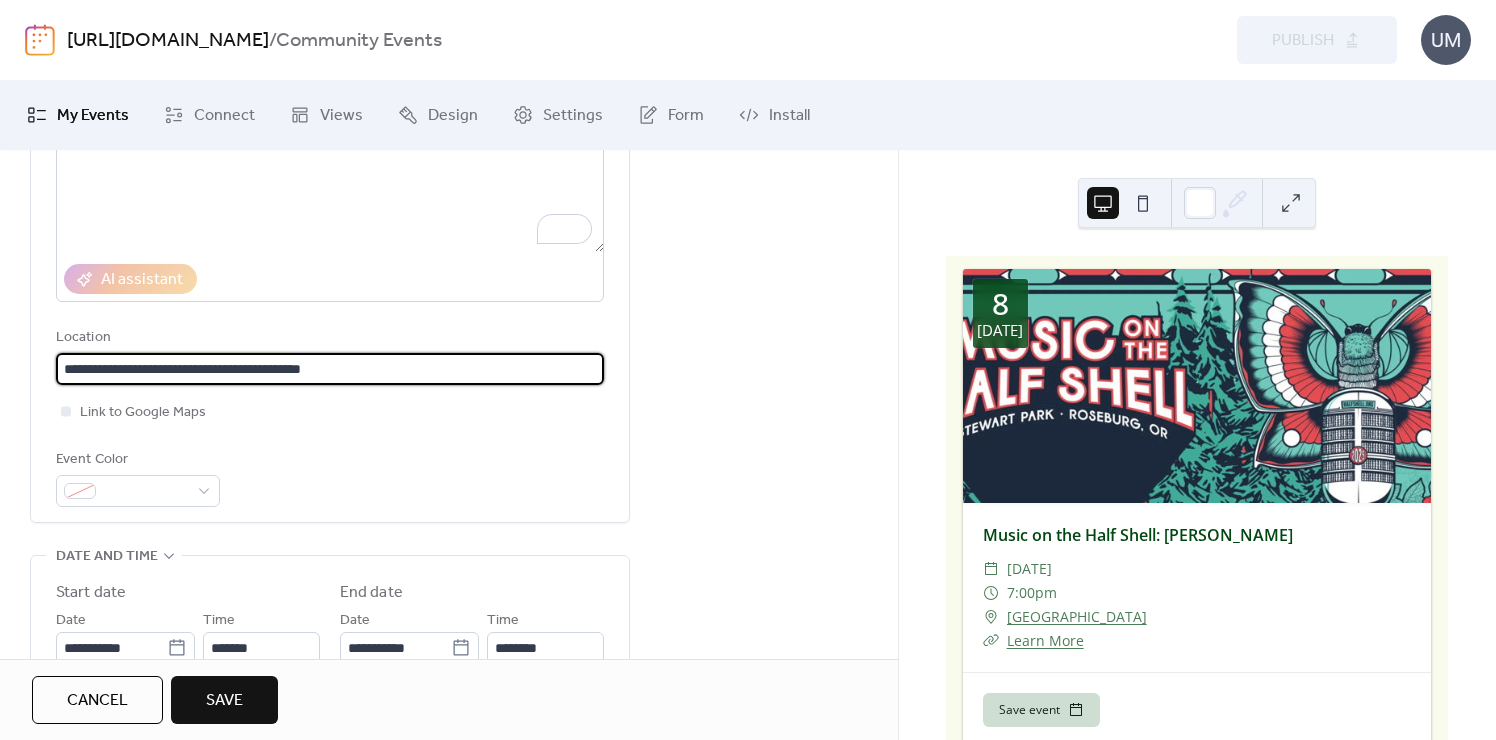type on "**********" 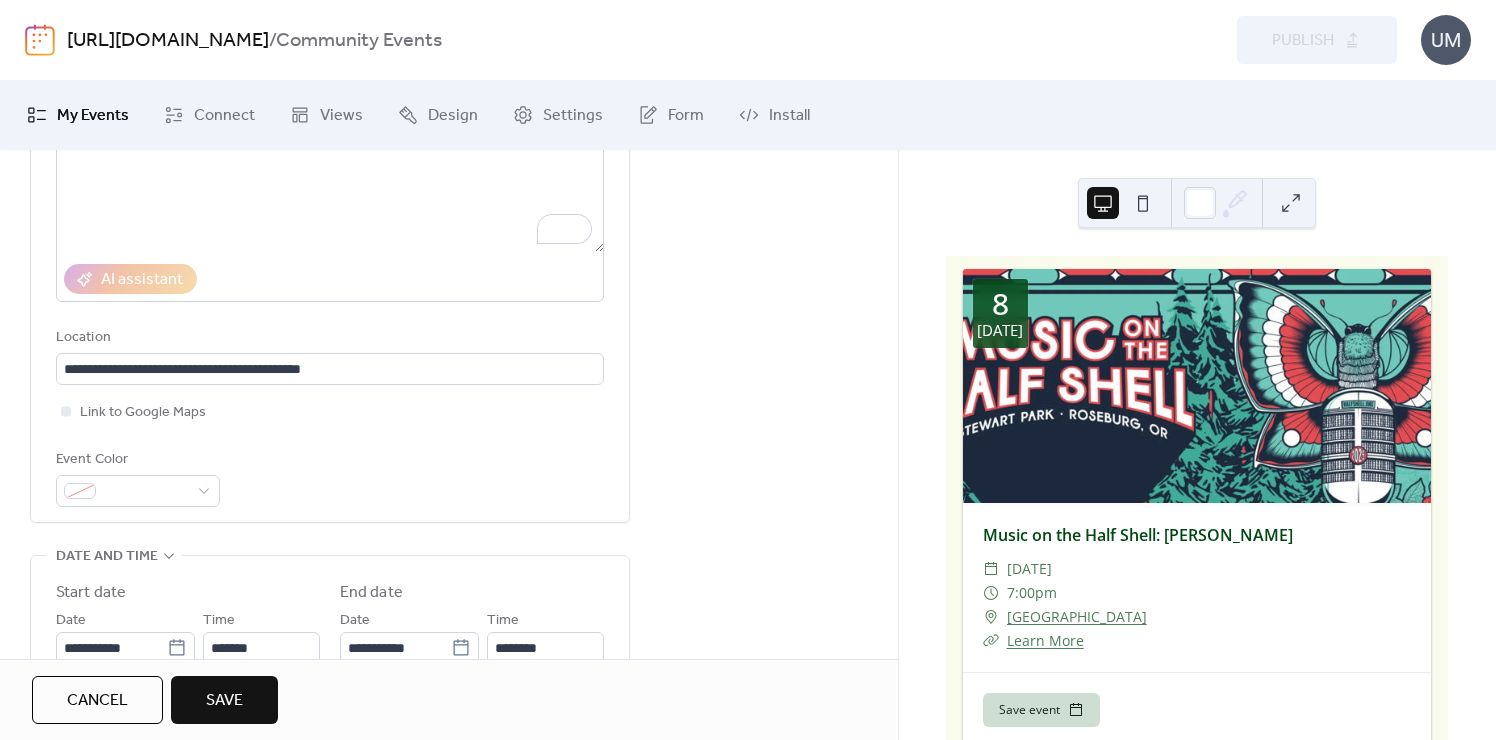 click on "Event Color" at bounding box center (330, 477) 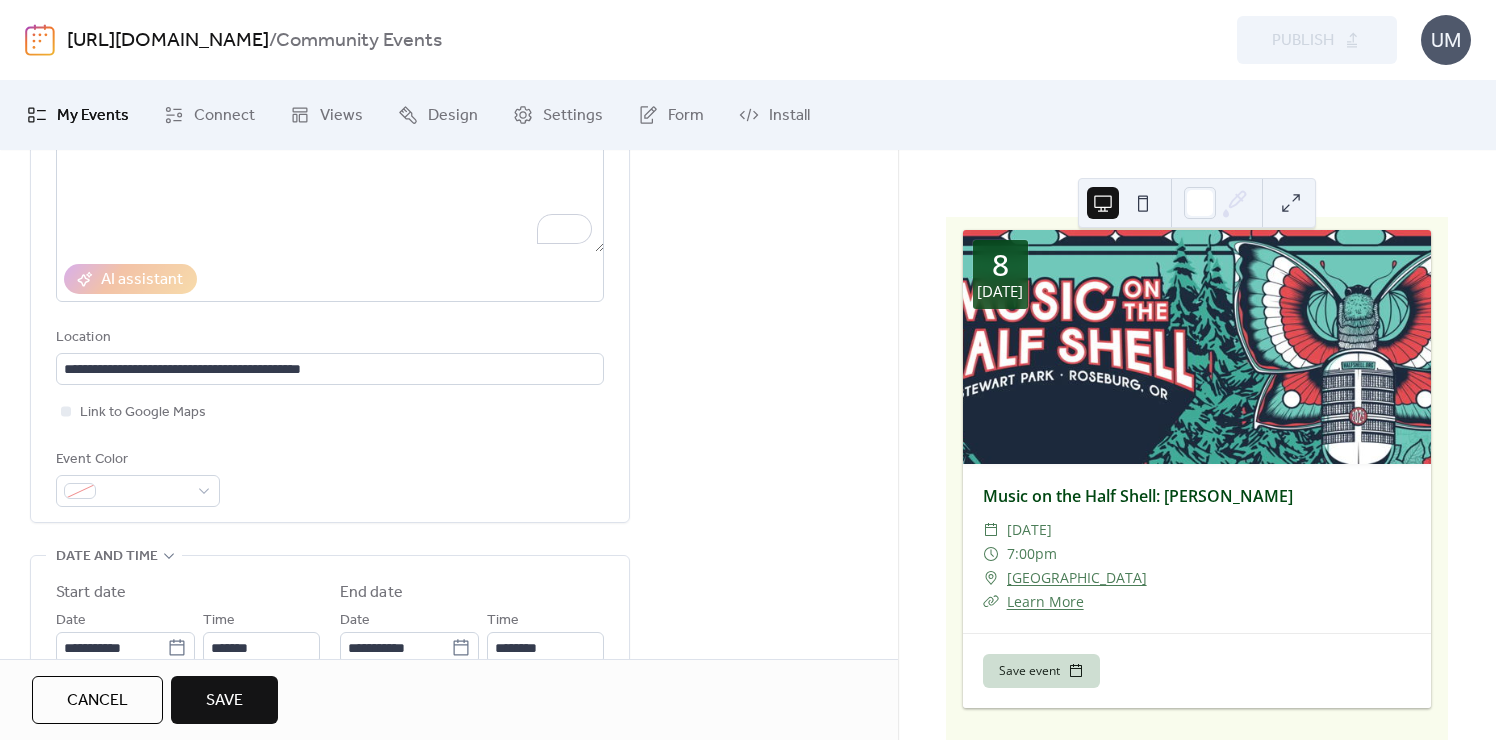 scroll, scrollTop: 36, scrollLeft: 0, axis: vertical 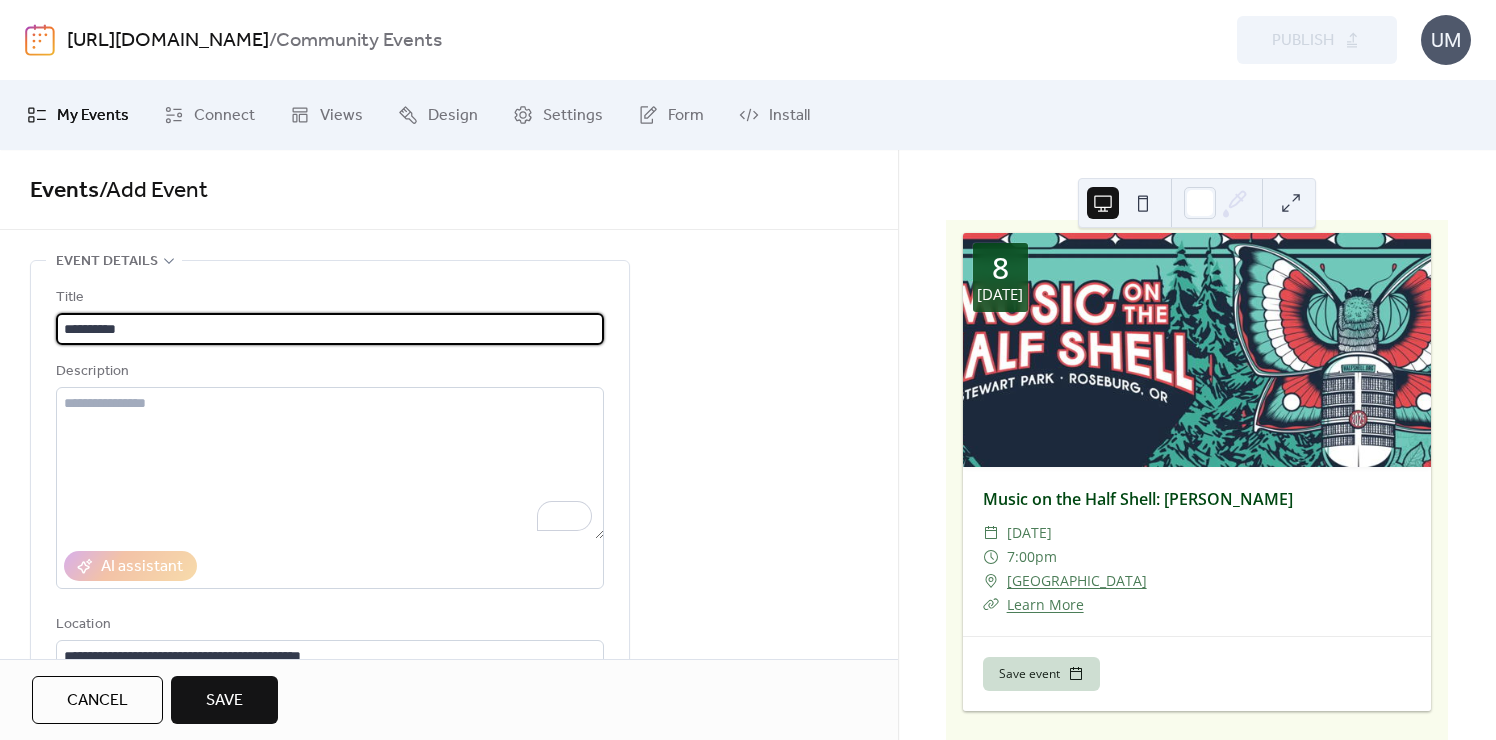 click on "**********" at bounding box center (330, 329) 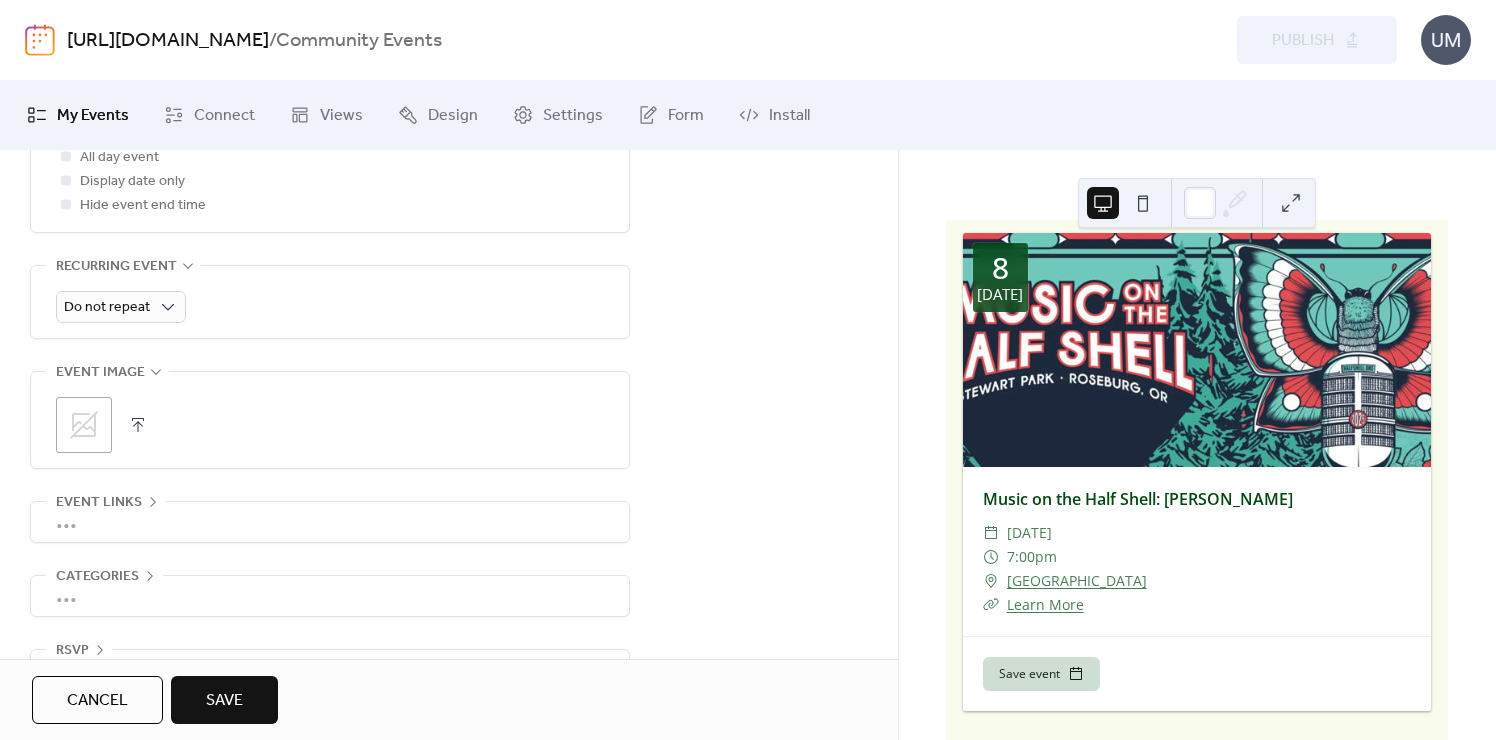 scroll, scrollTop: 886, scrollLeft: 0, axis: vertical 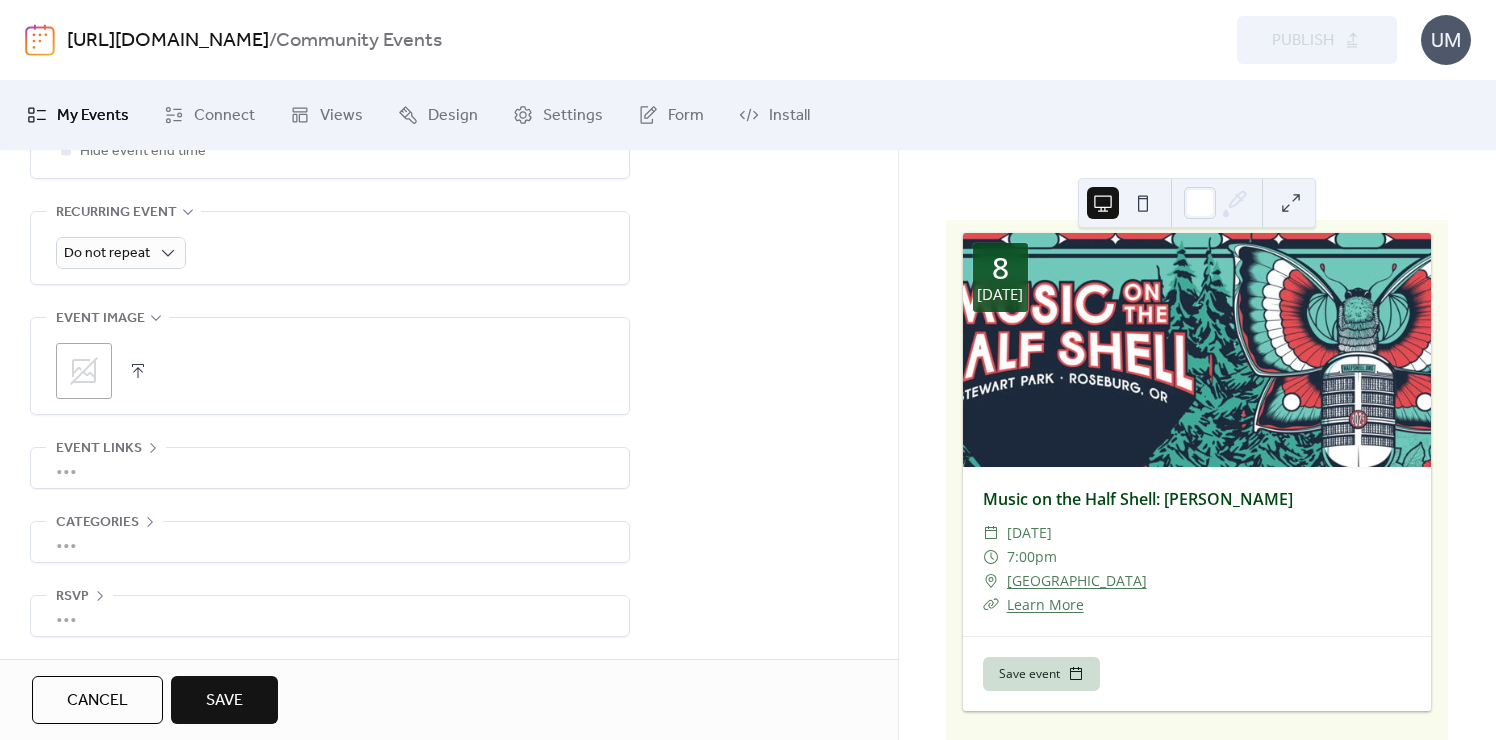 click on ";" at bounding box center (84, 371) 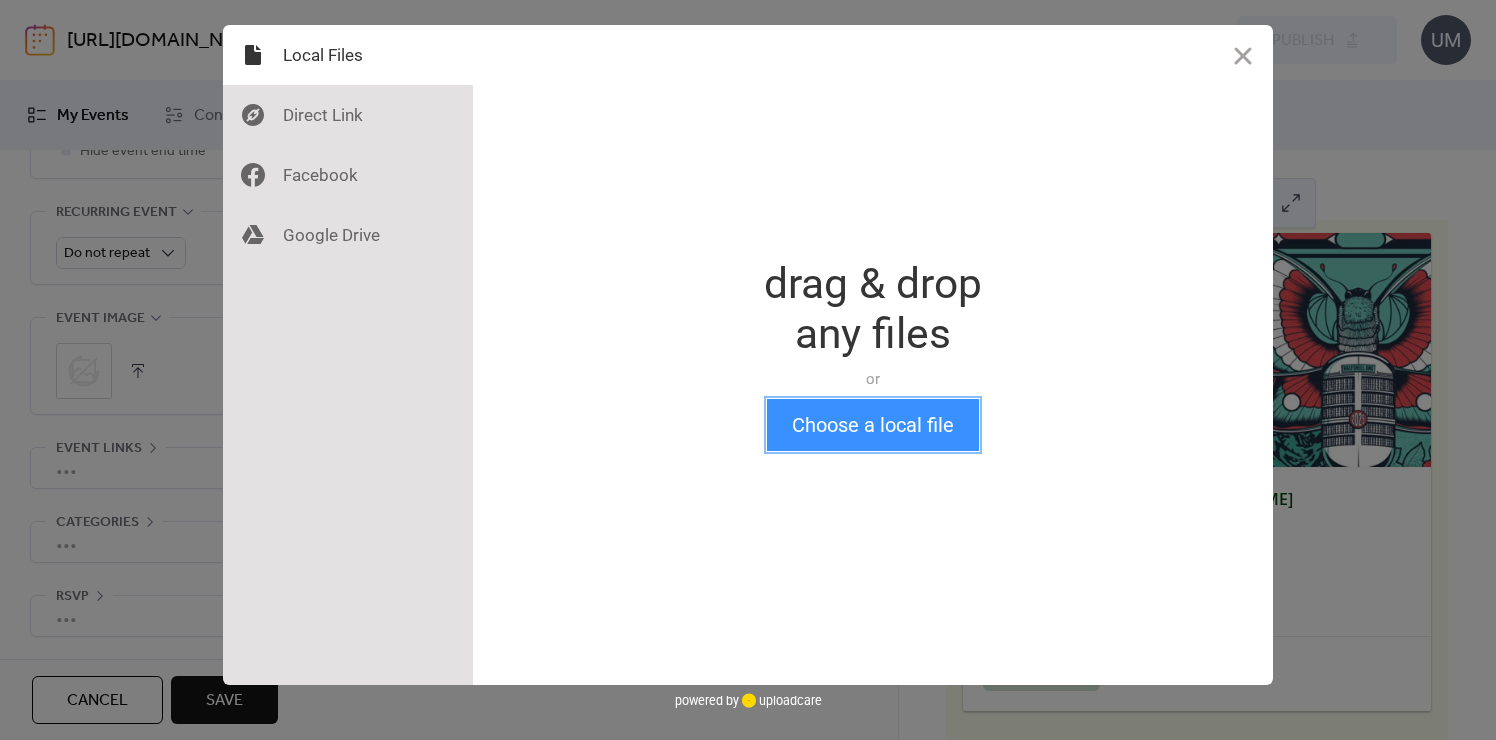 click on "Choose a local file" at bounding box center (873, 425) 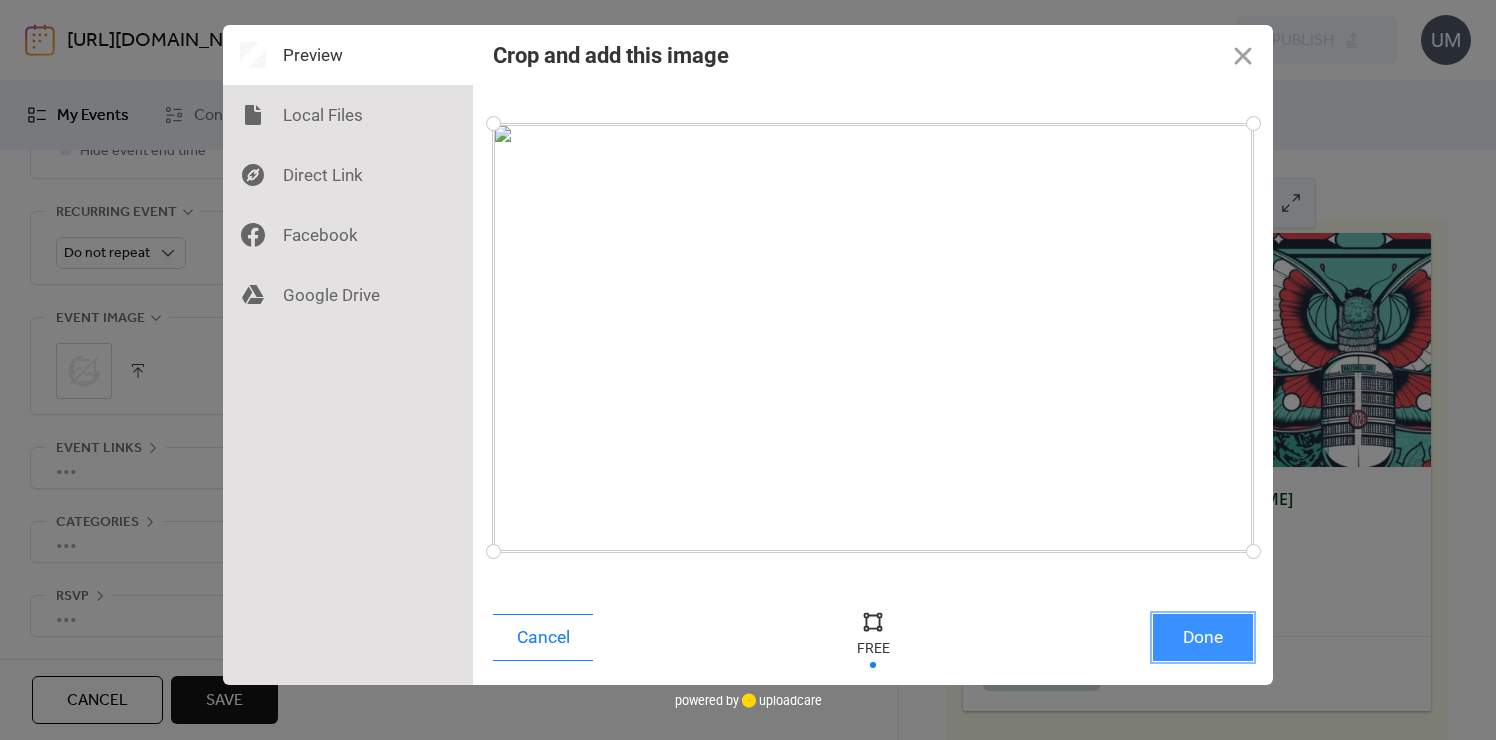 click on "Done" at bounding box center [1203, 637] 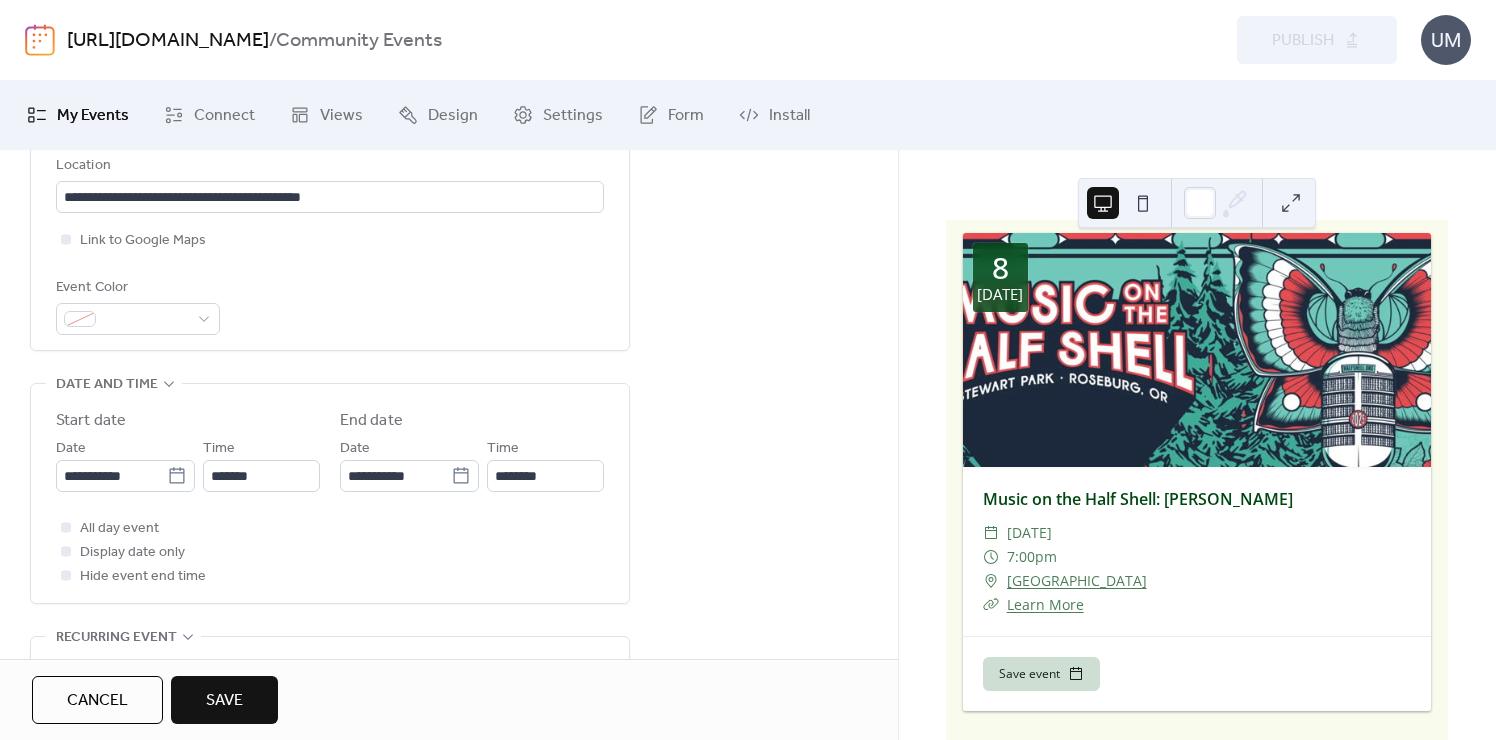 scroll, scrollTop: 886, scrollLeft: 0, axis: vertical 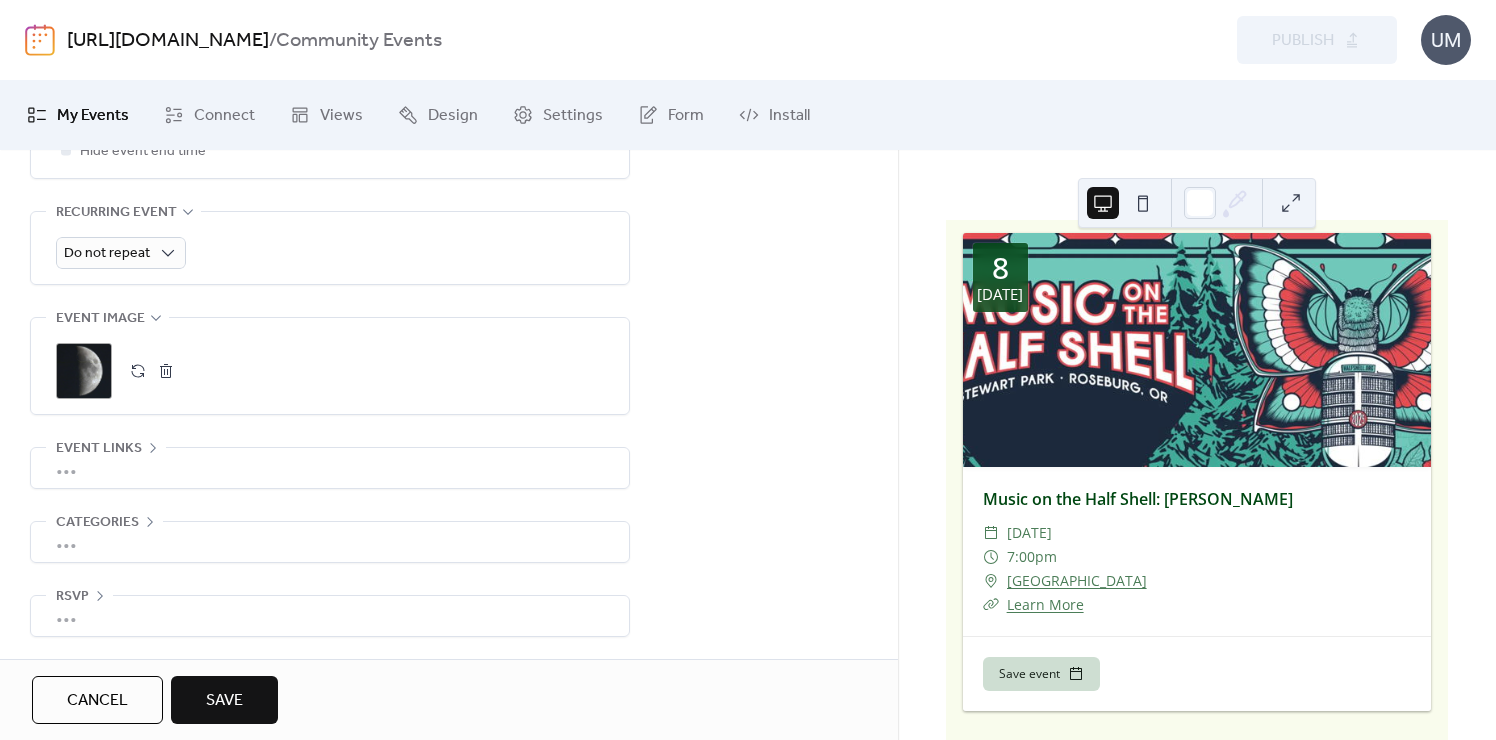 click on "Save" at bounding box center (224, 700) 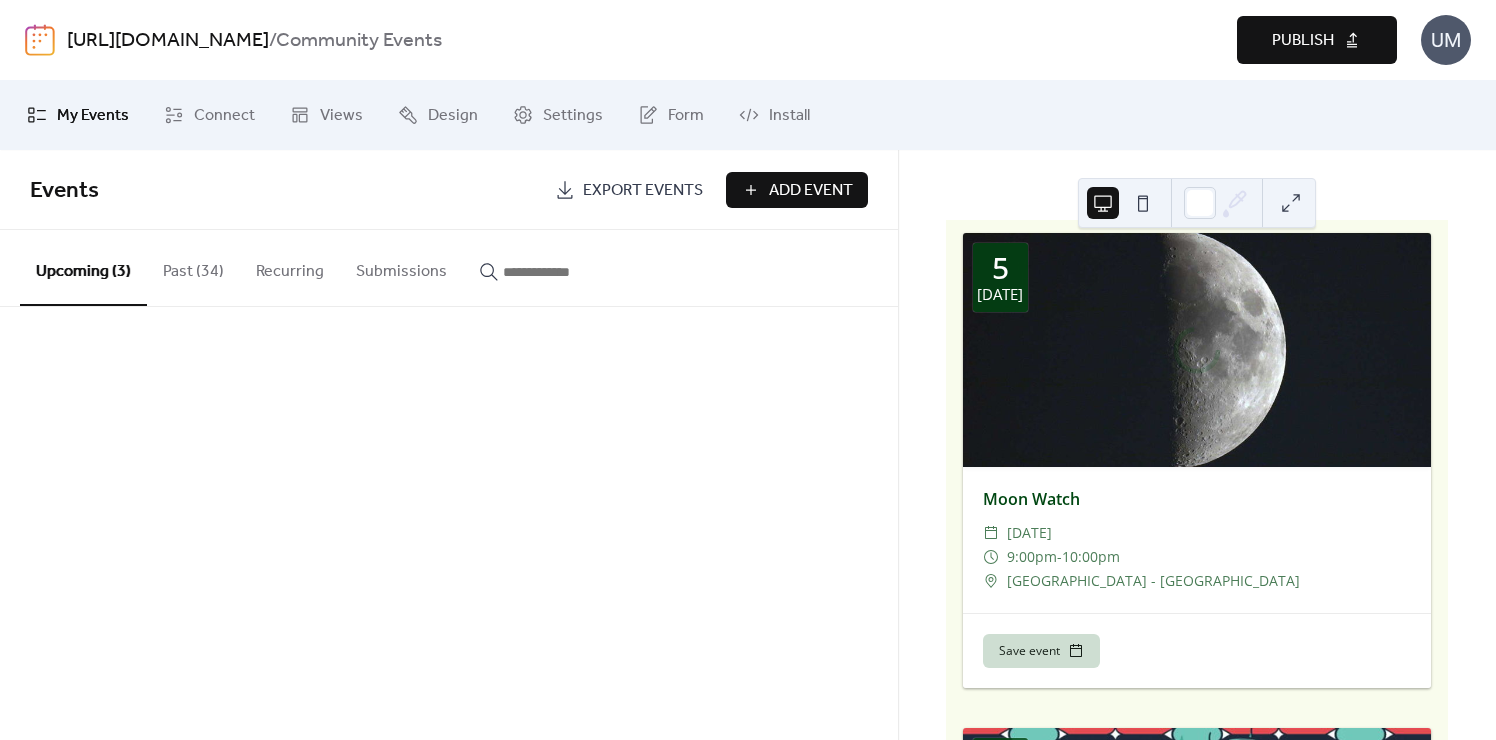 scroll, scrollTop: 527, scrollLeft: 0, axis: vertical 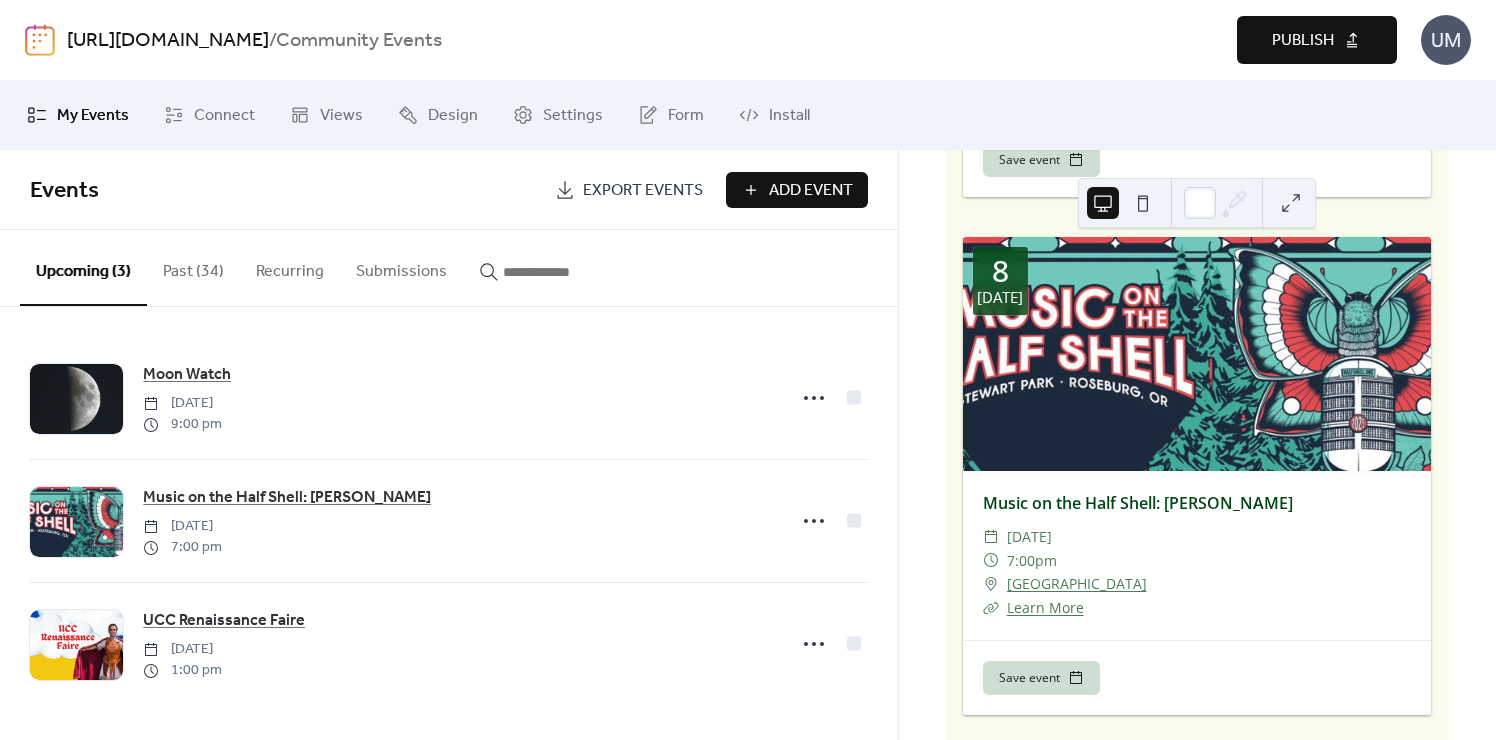 click on "Publish" at bounding box center [1303, 41] 